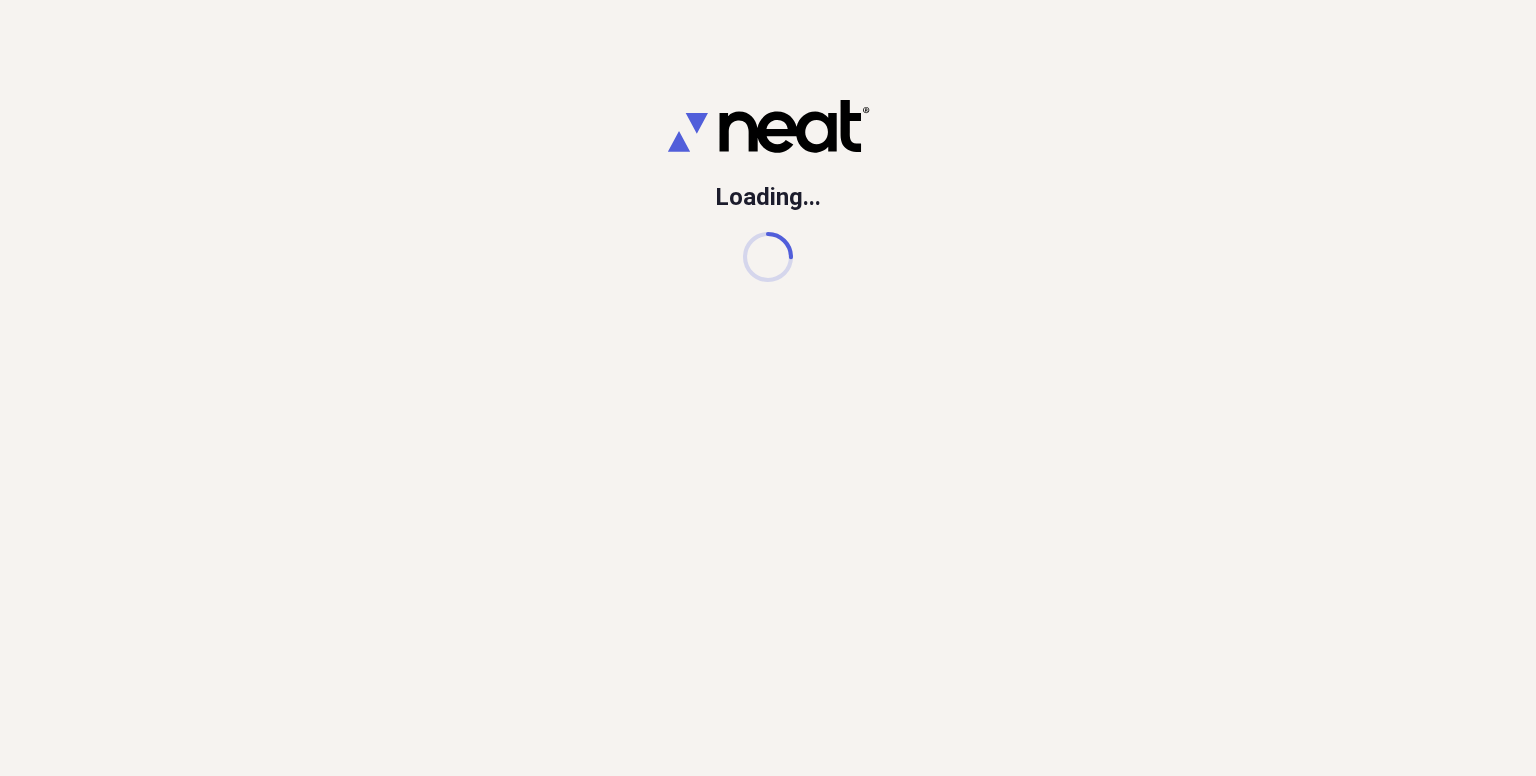 scroll, scrollTop: 0, scrollLeft: 0, axis: both 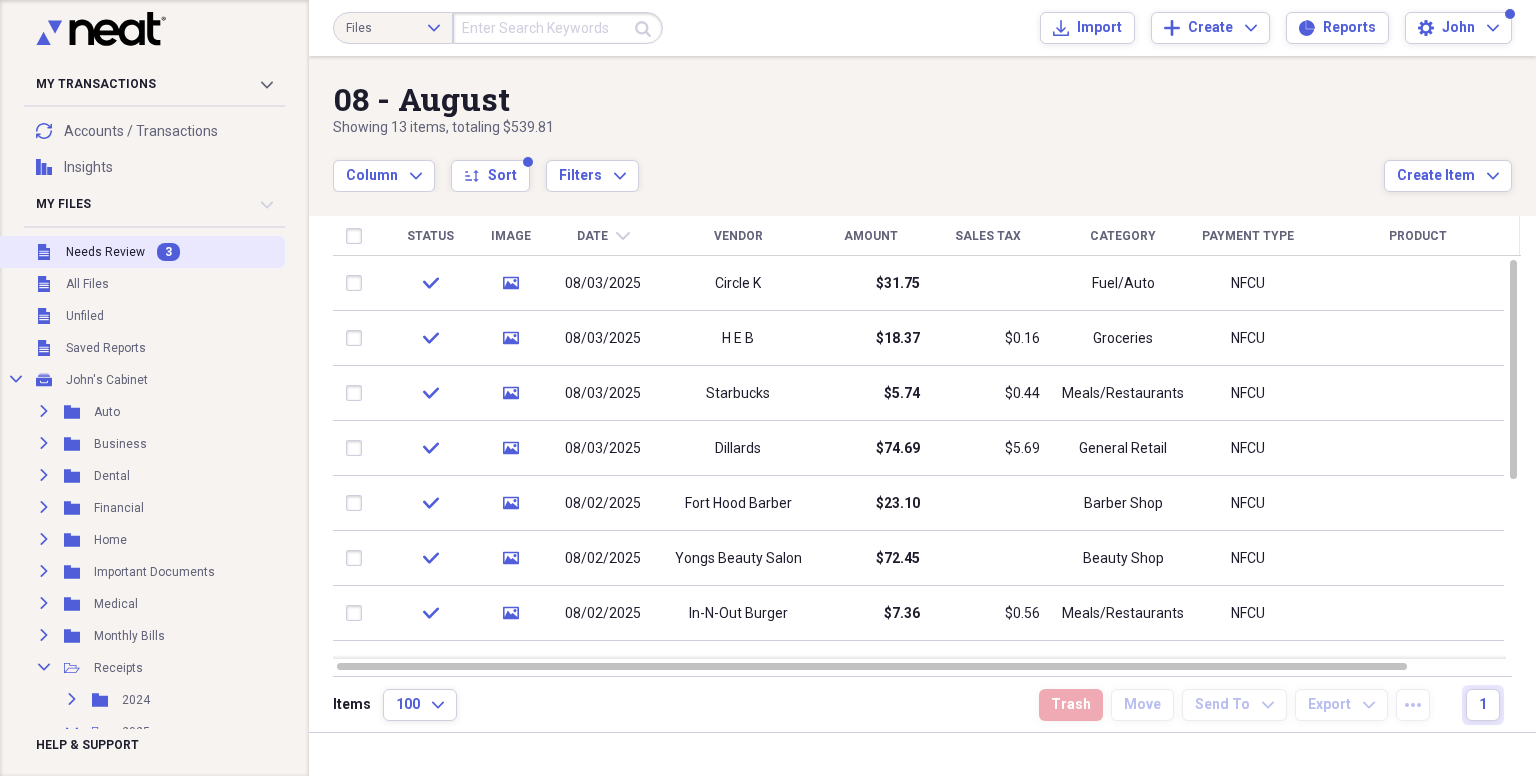 click on "Needs Review" at bounding box center (105, 252) 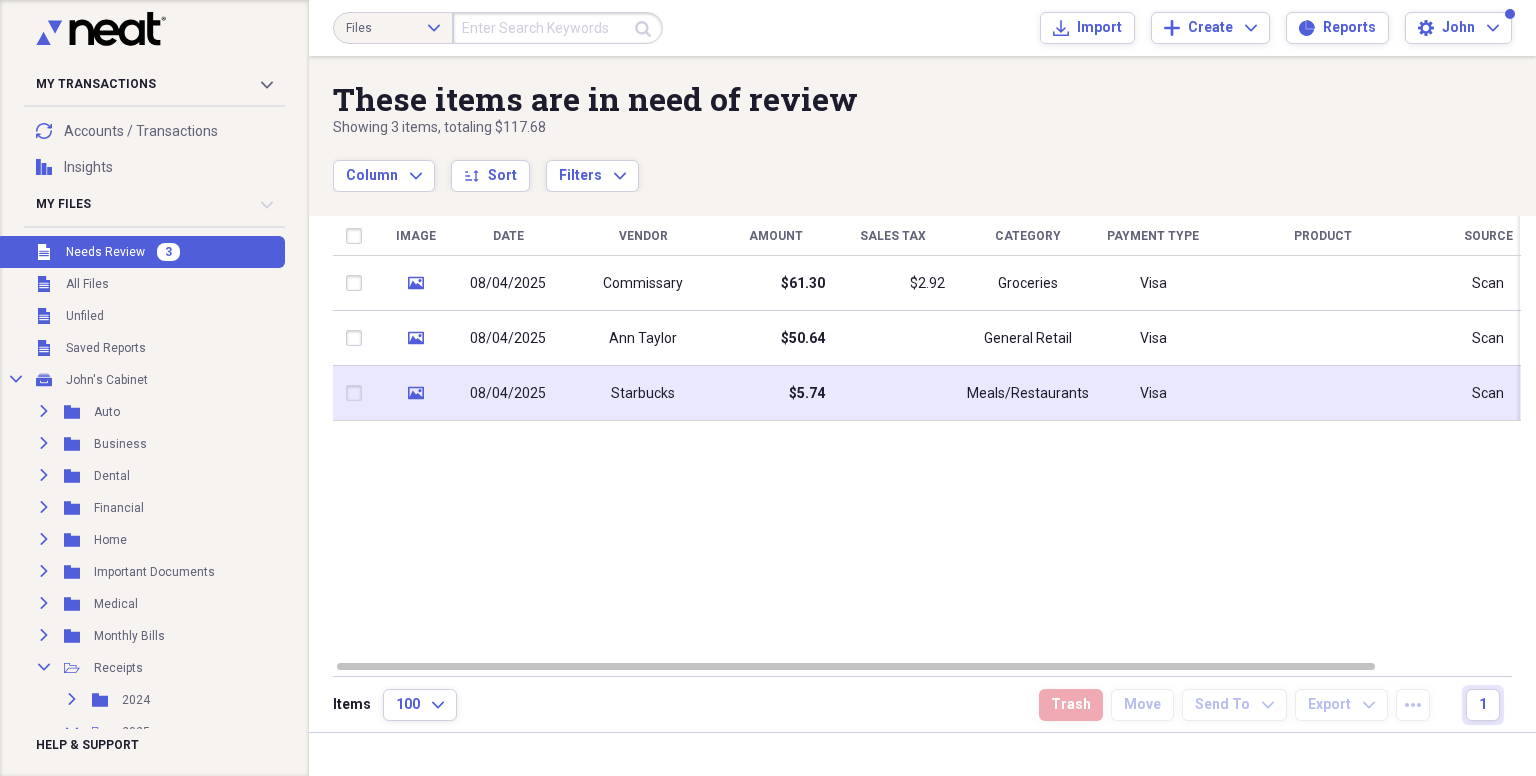 click at bounding box center [893, 393] 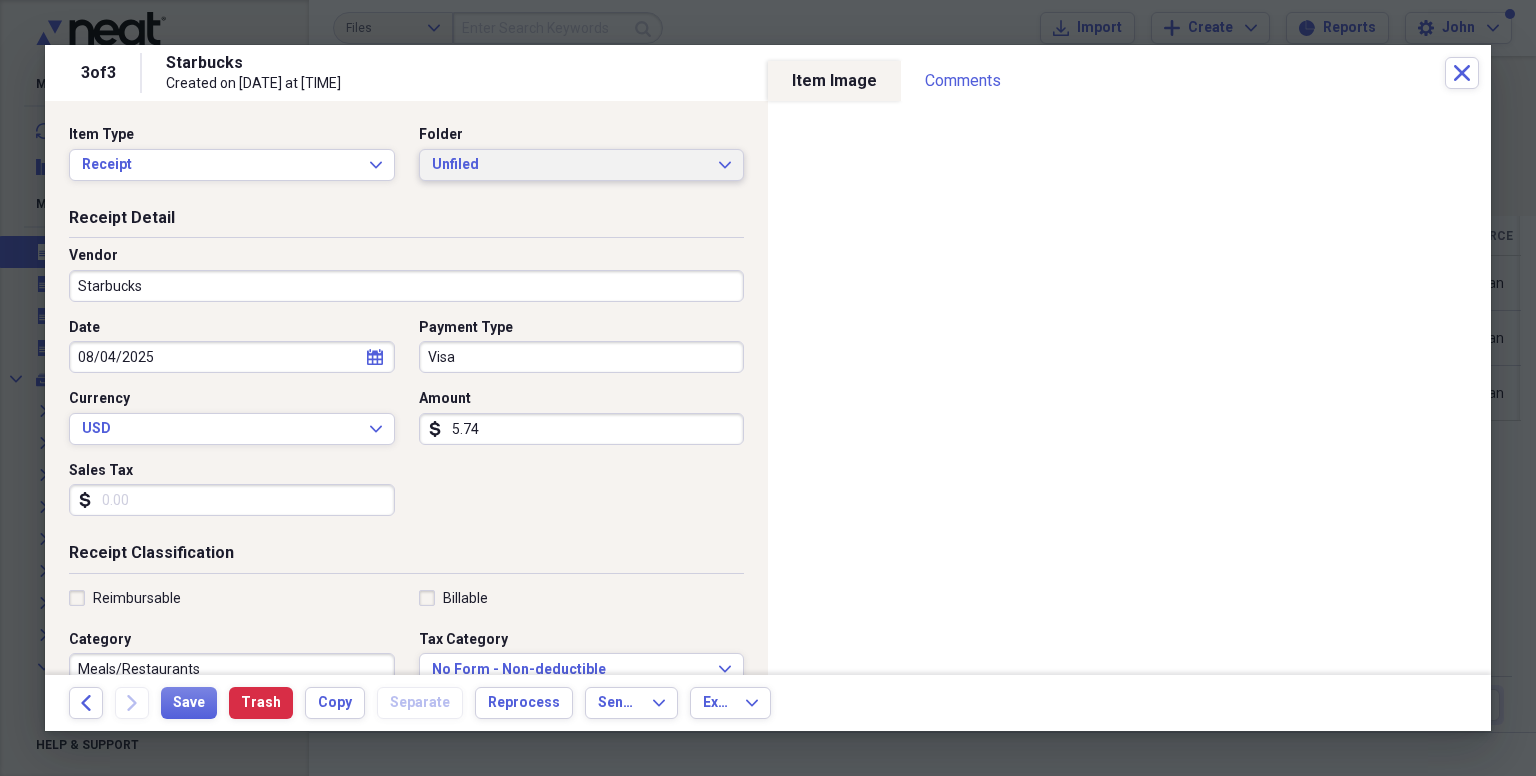 click on "Unfiled" at bounding box center (570, 165) 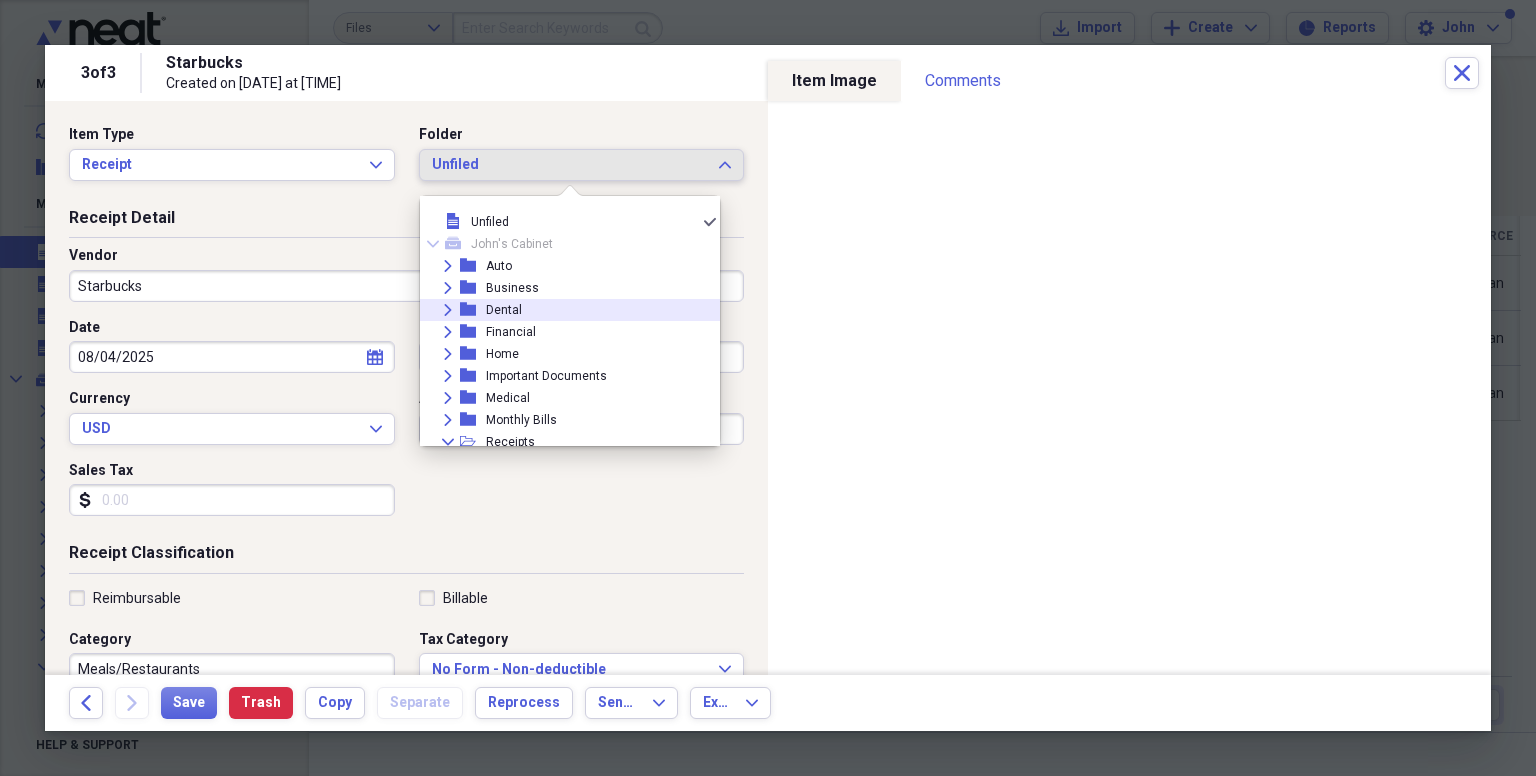 scroll, scrollTop: 270, scrollLeft: 0, axis: vertical 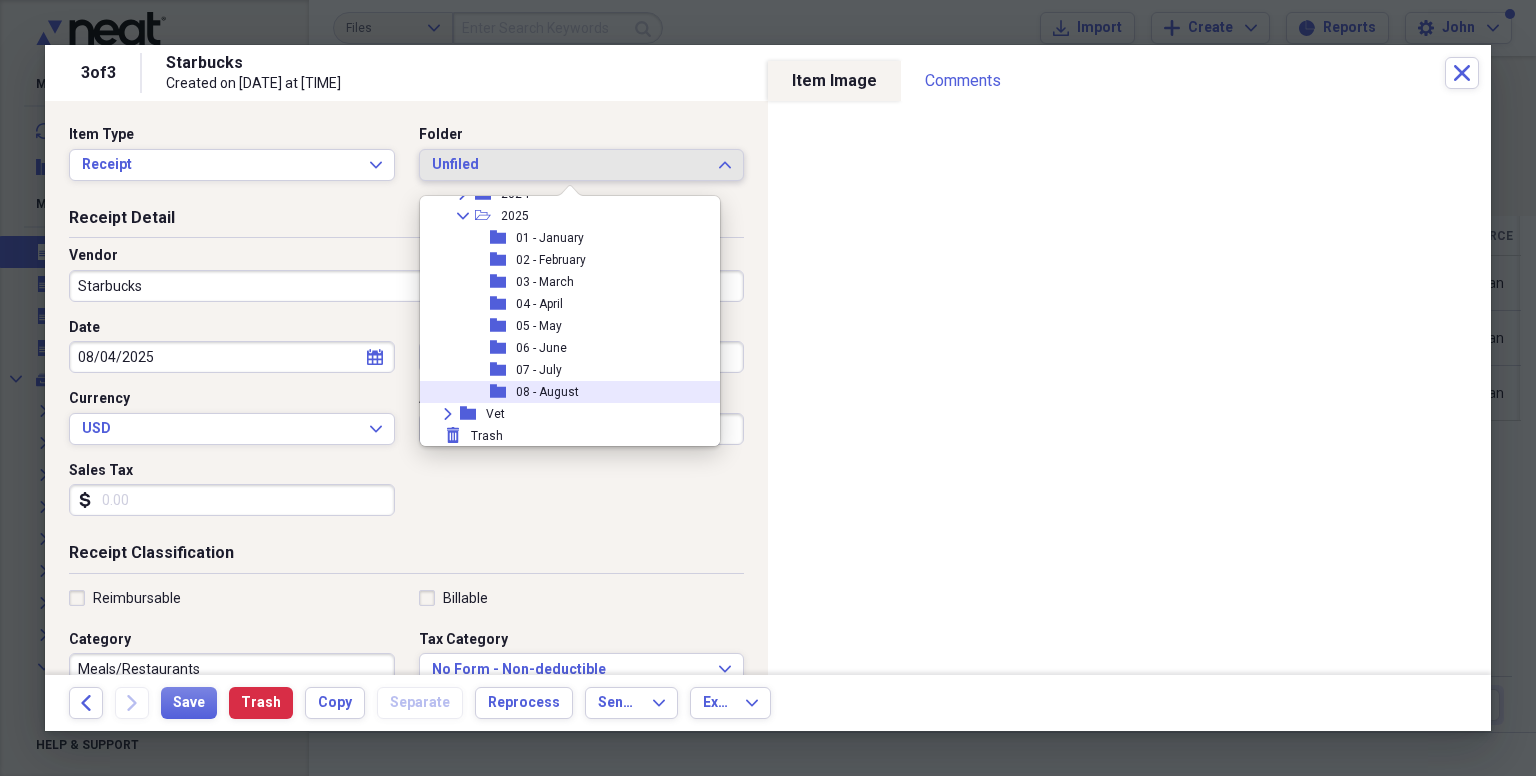 click on "08 - August" at bounding box center [547, 392] 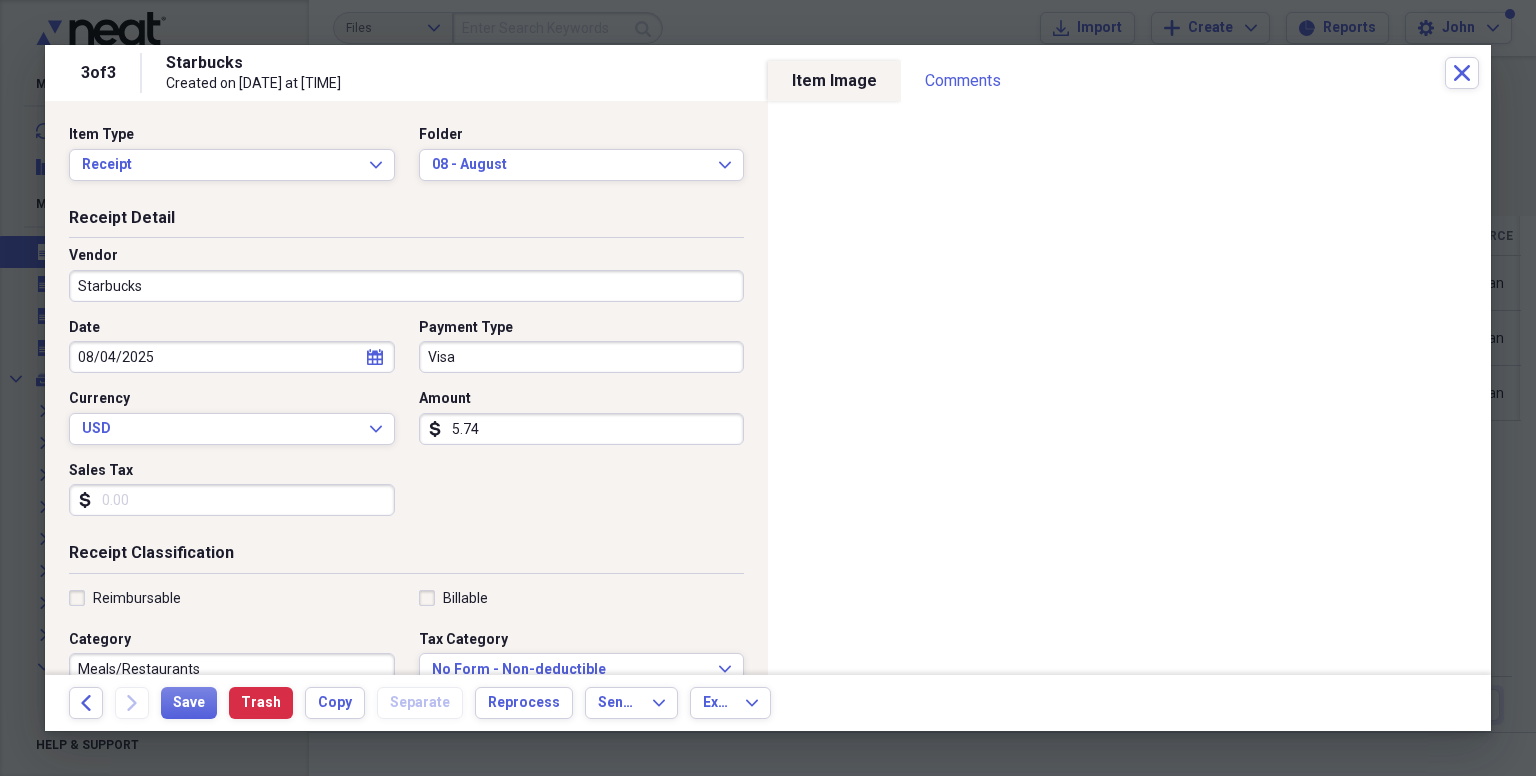 click on "Visa" at bounding box center (582, 357) 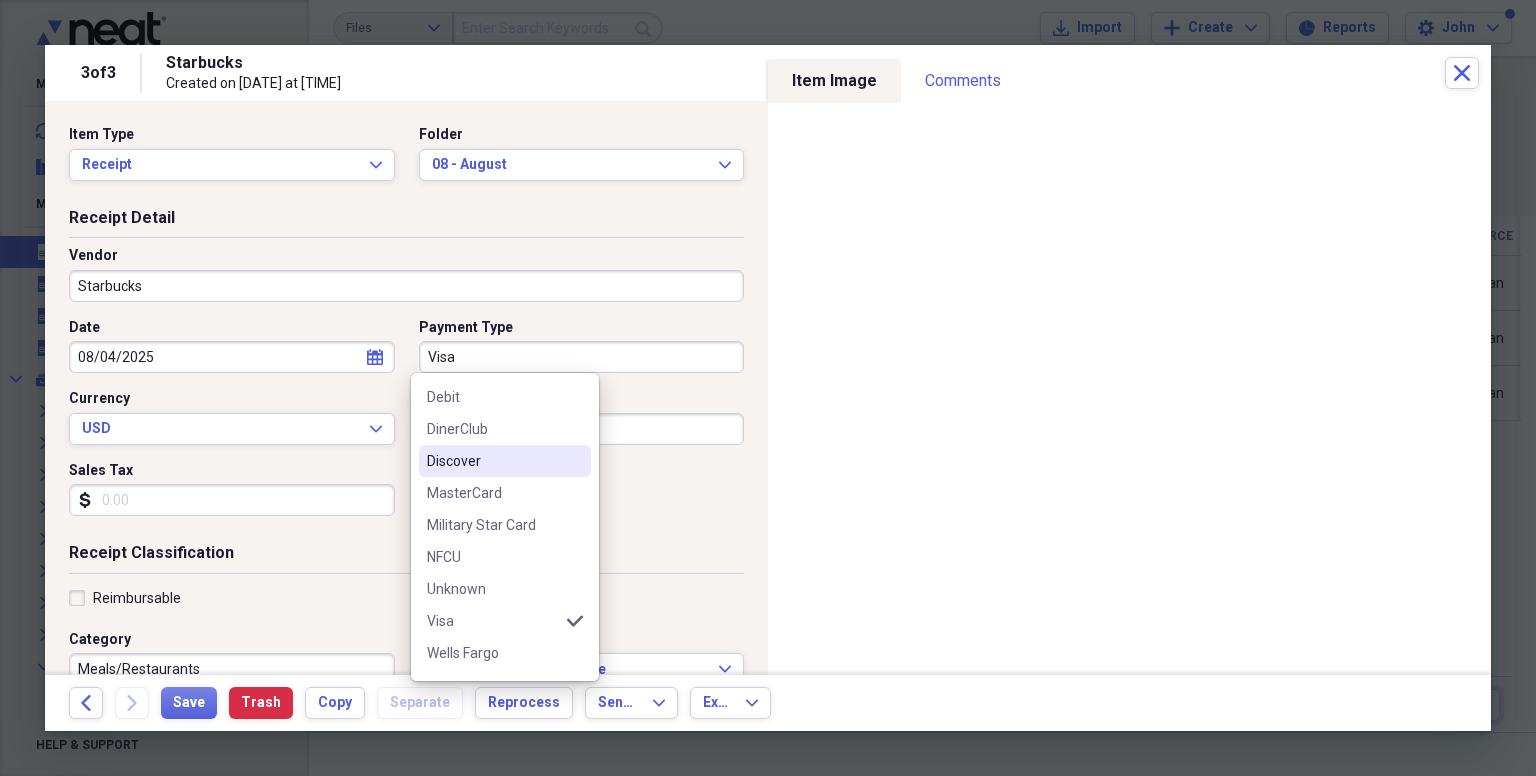scroll, scrollTop: 156, scrollLeft: 0, axis: vertical 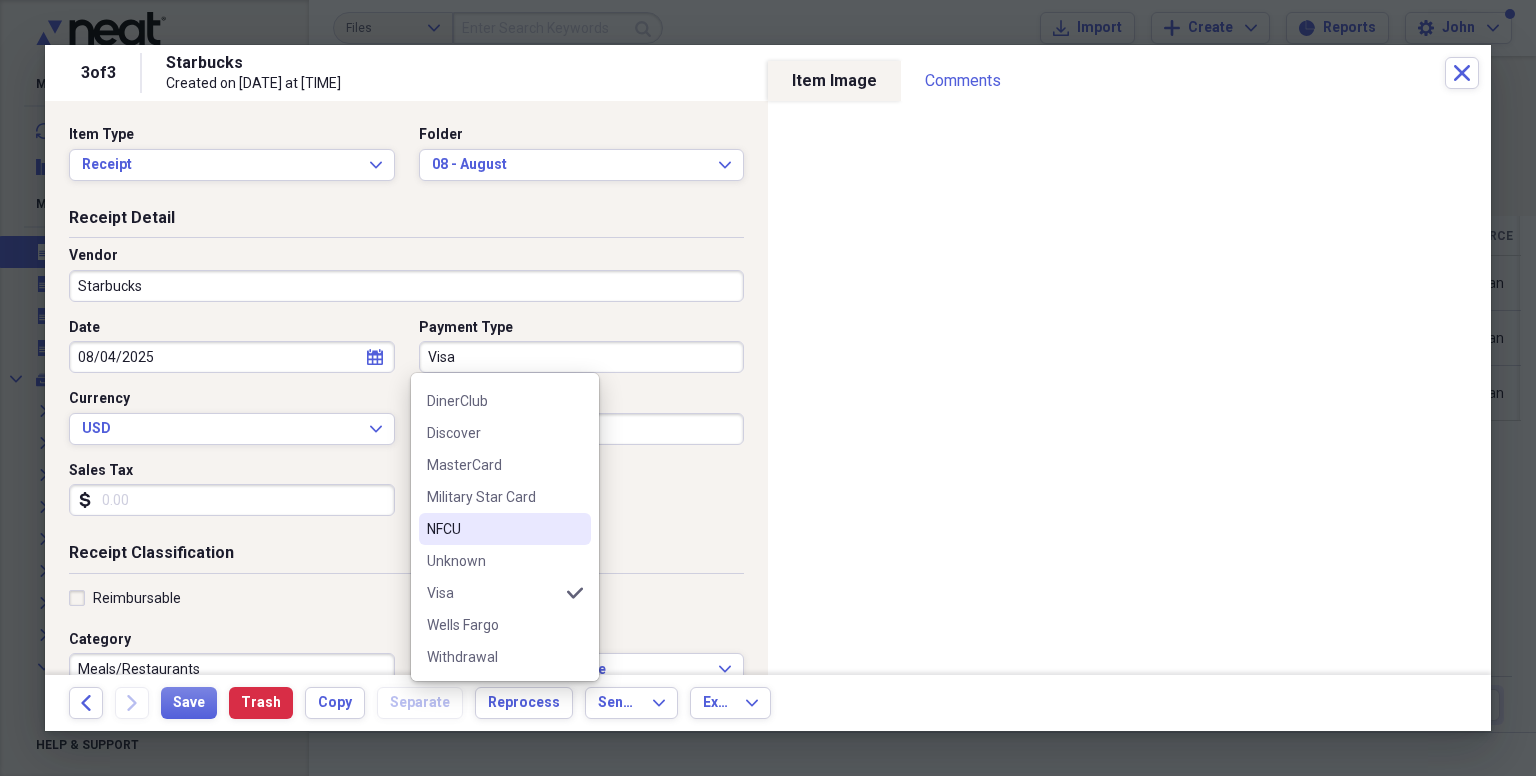 click on "NFCU" at bounding box center [505, 529] 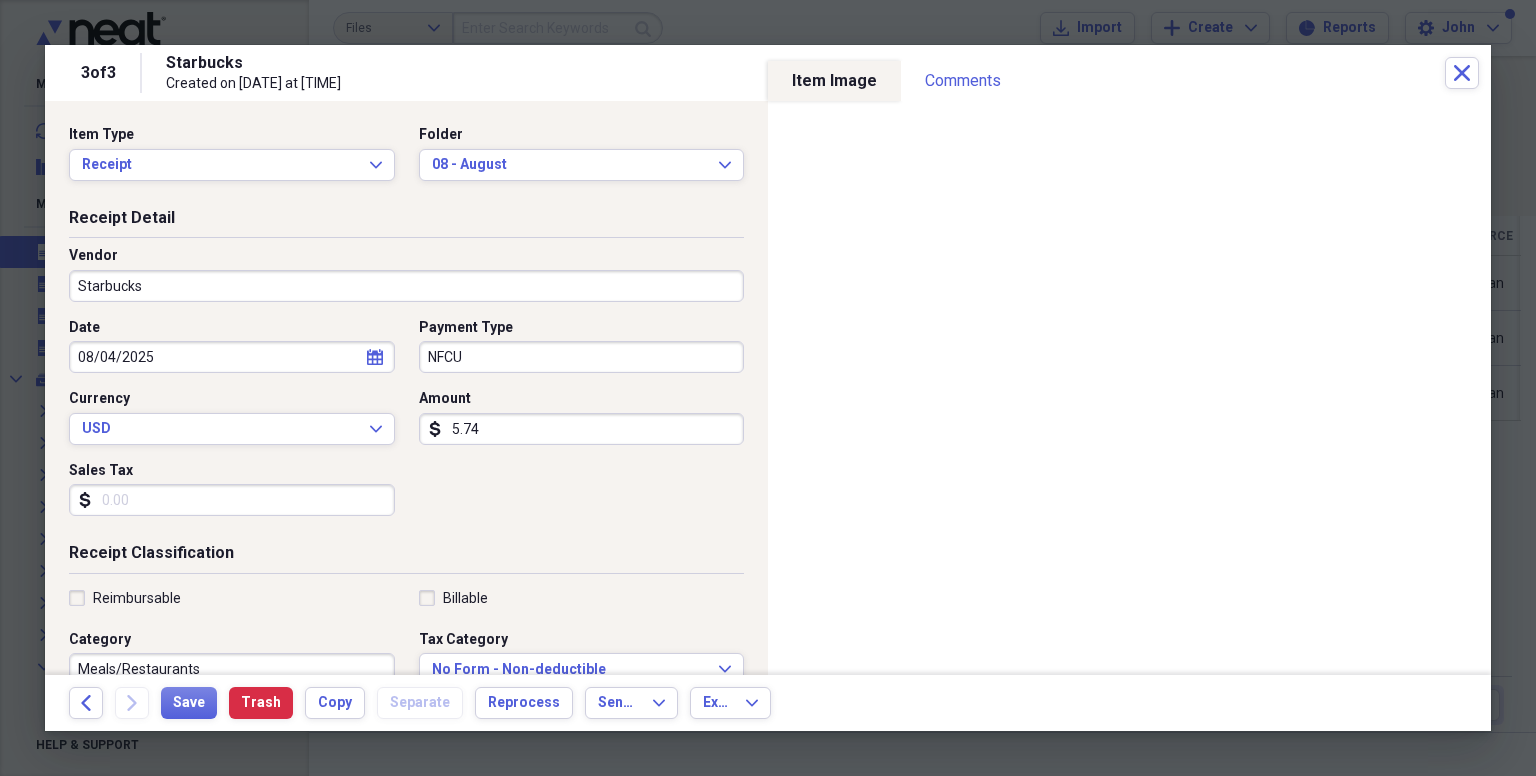 click on "Sales Tax" at bounding box center (232, 500) 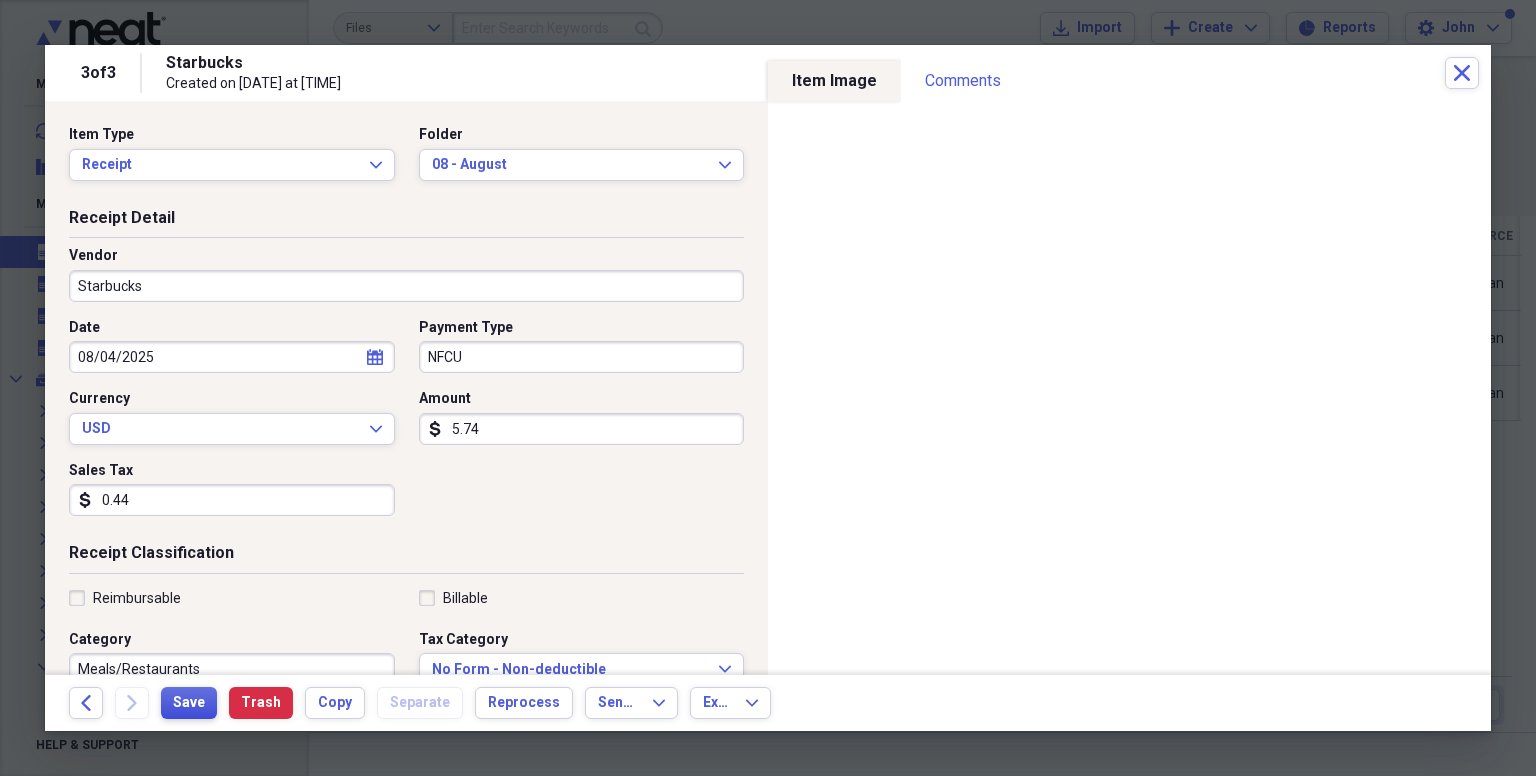 type on "0.44" 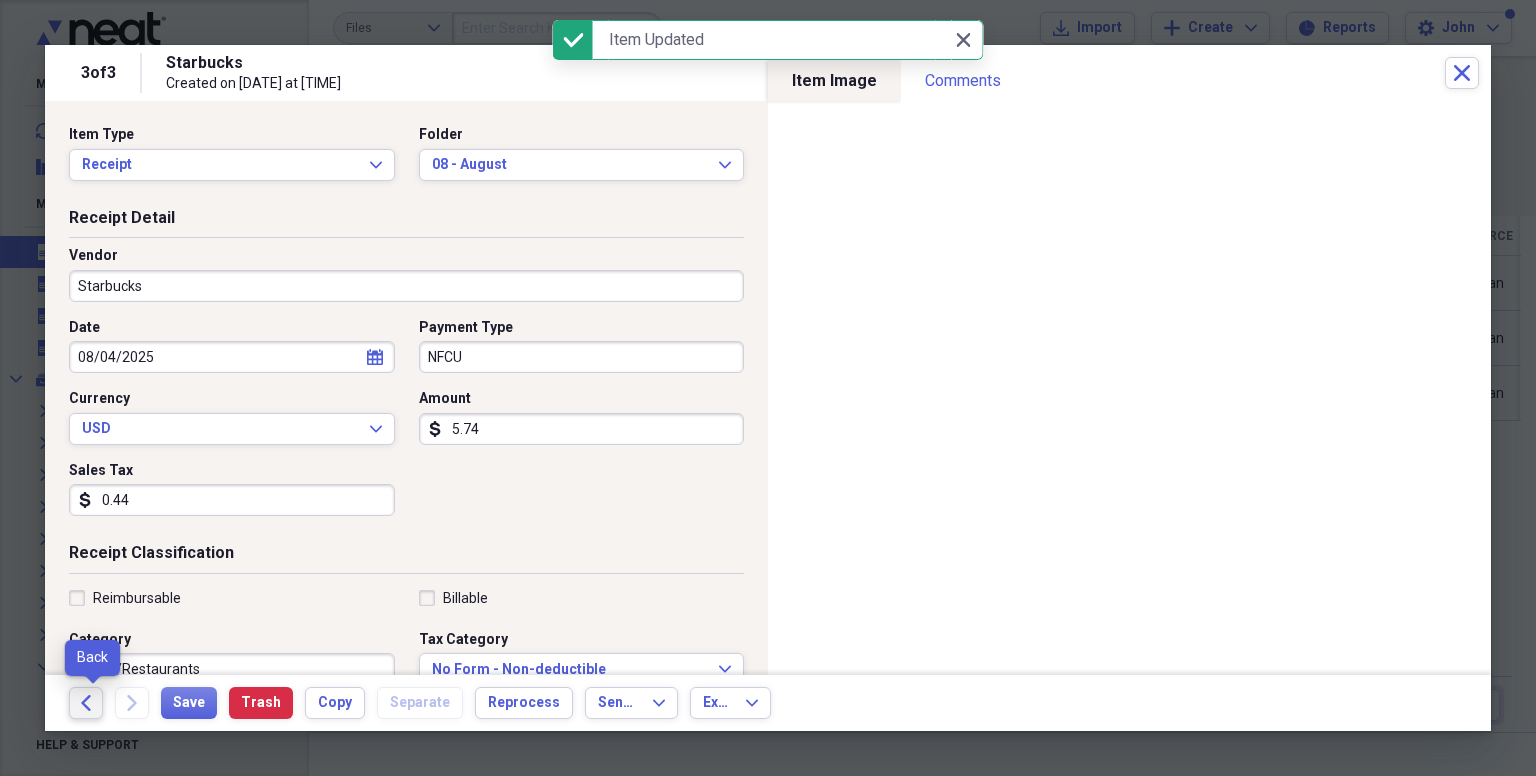 click on "Back" 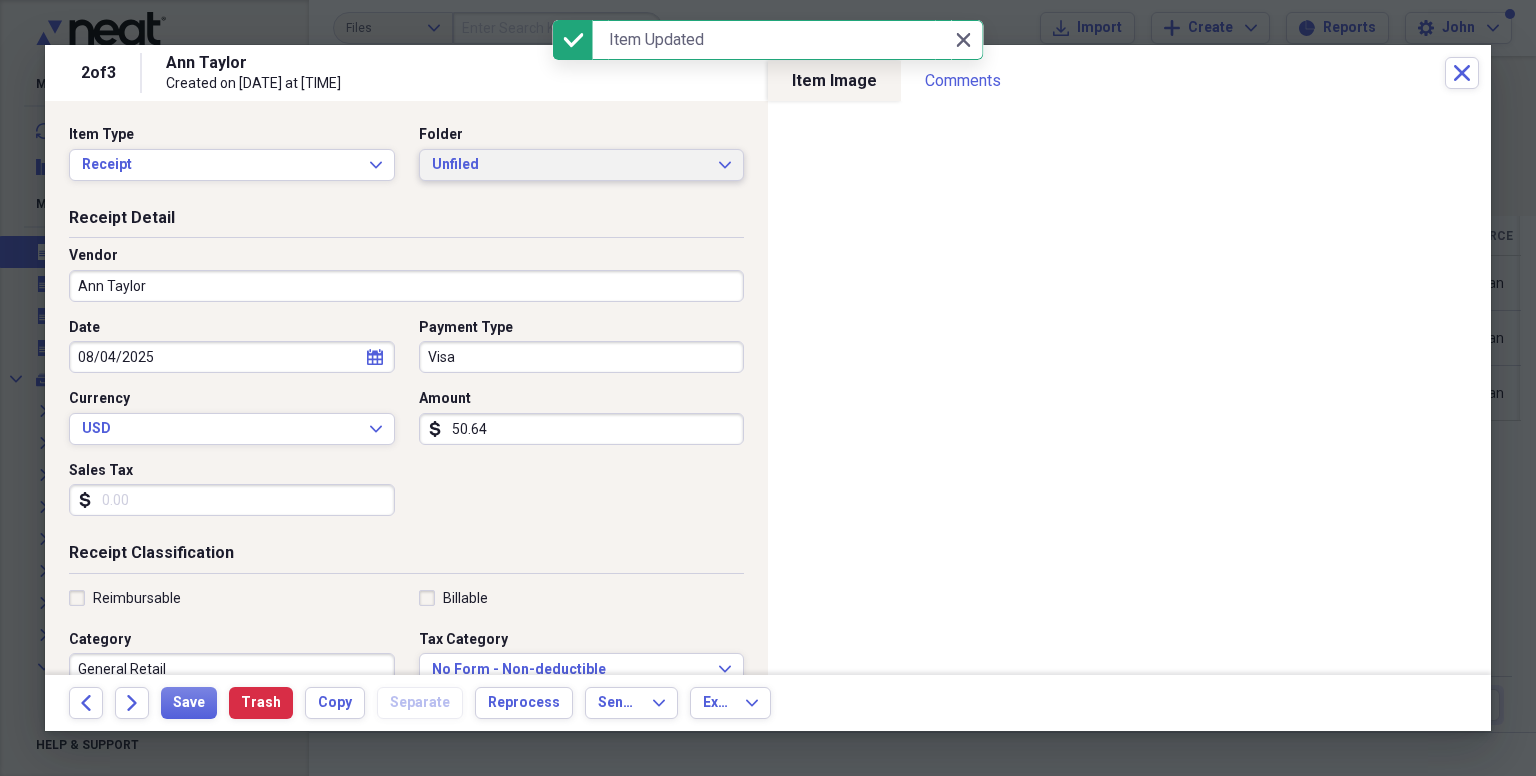 click on "Unfiled" at bounding box center (570, 165) 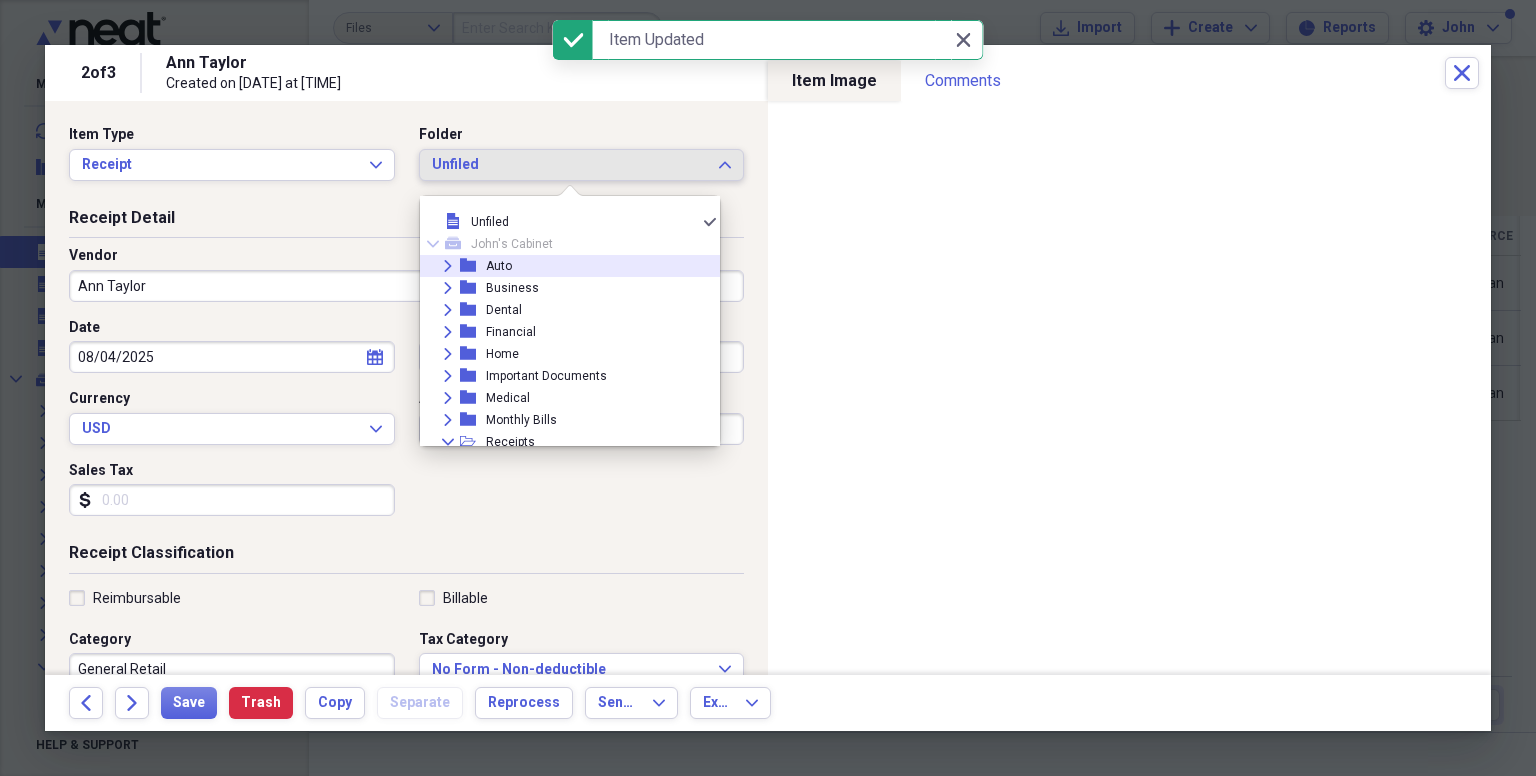 scroll, scrollTop: 270, scrollLeft: 0, axis: vertical 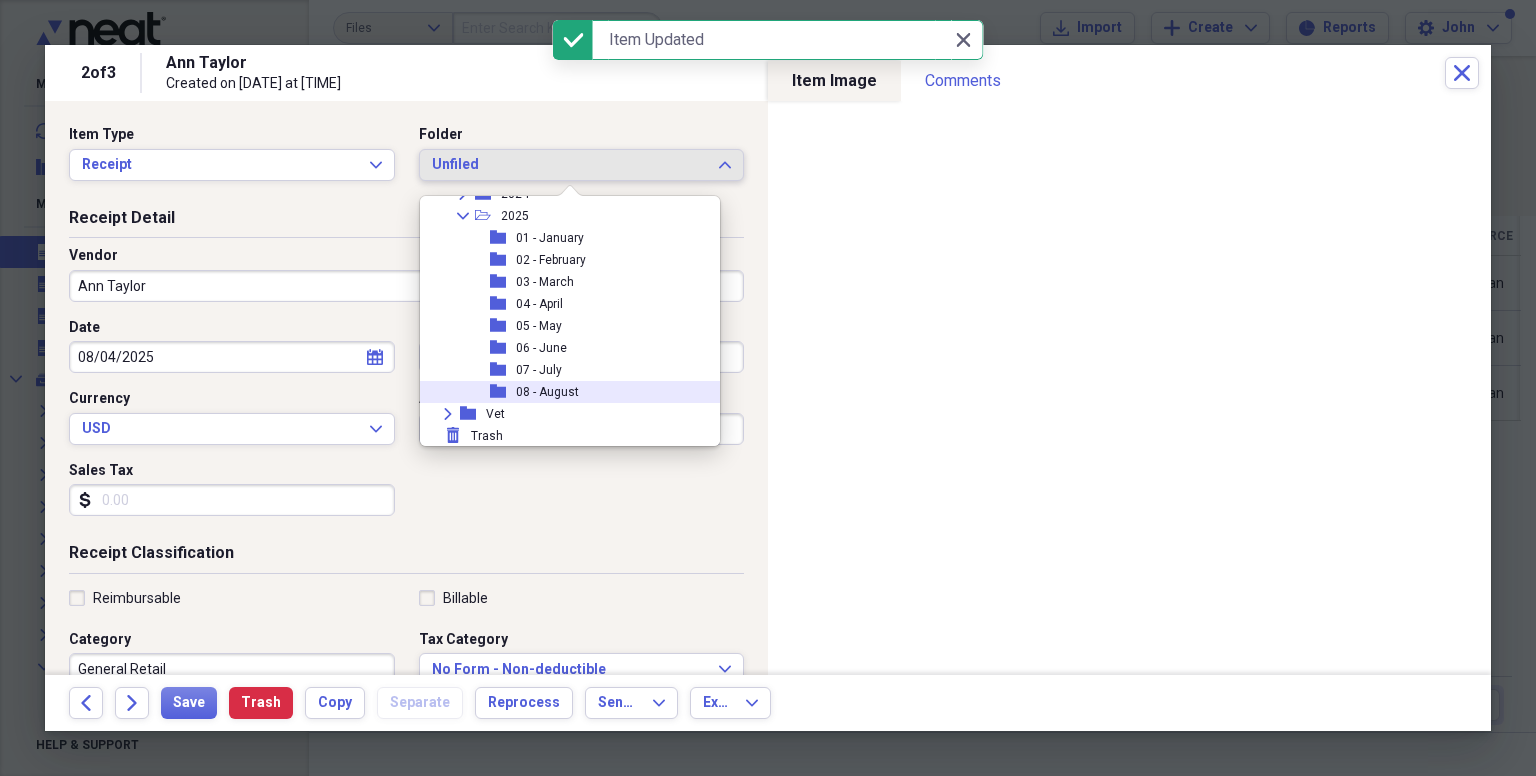 click on "08 - August" at bounding box center (547, 392) 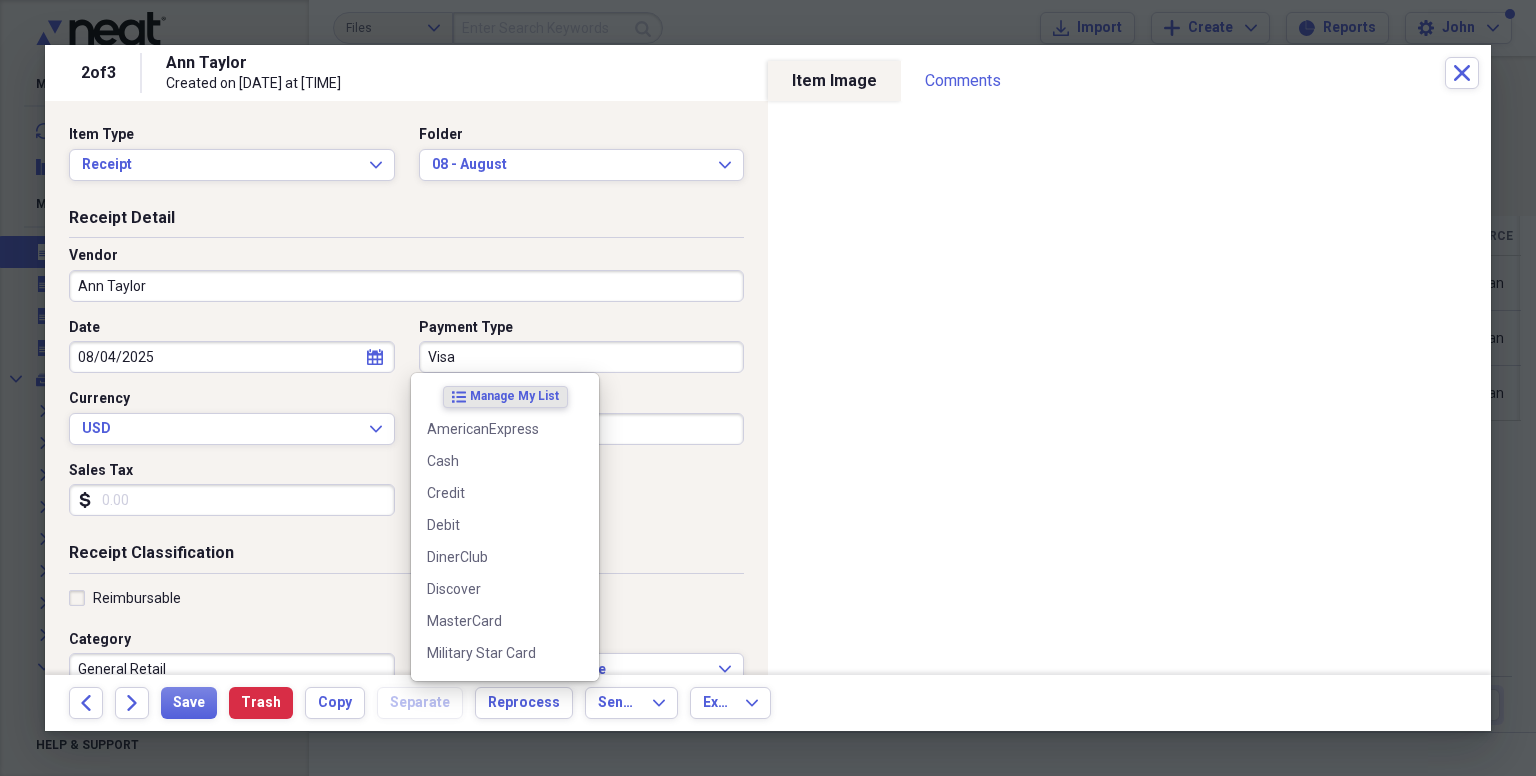 click on "Visa" at bounding box center [582, 357] 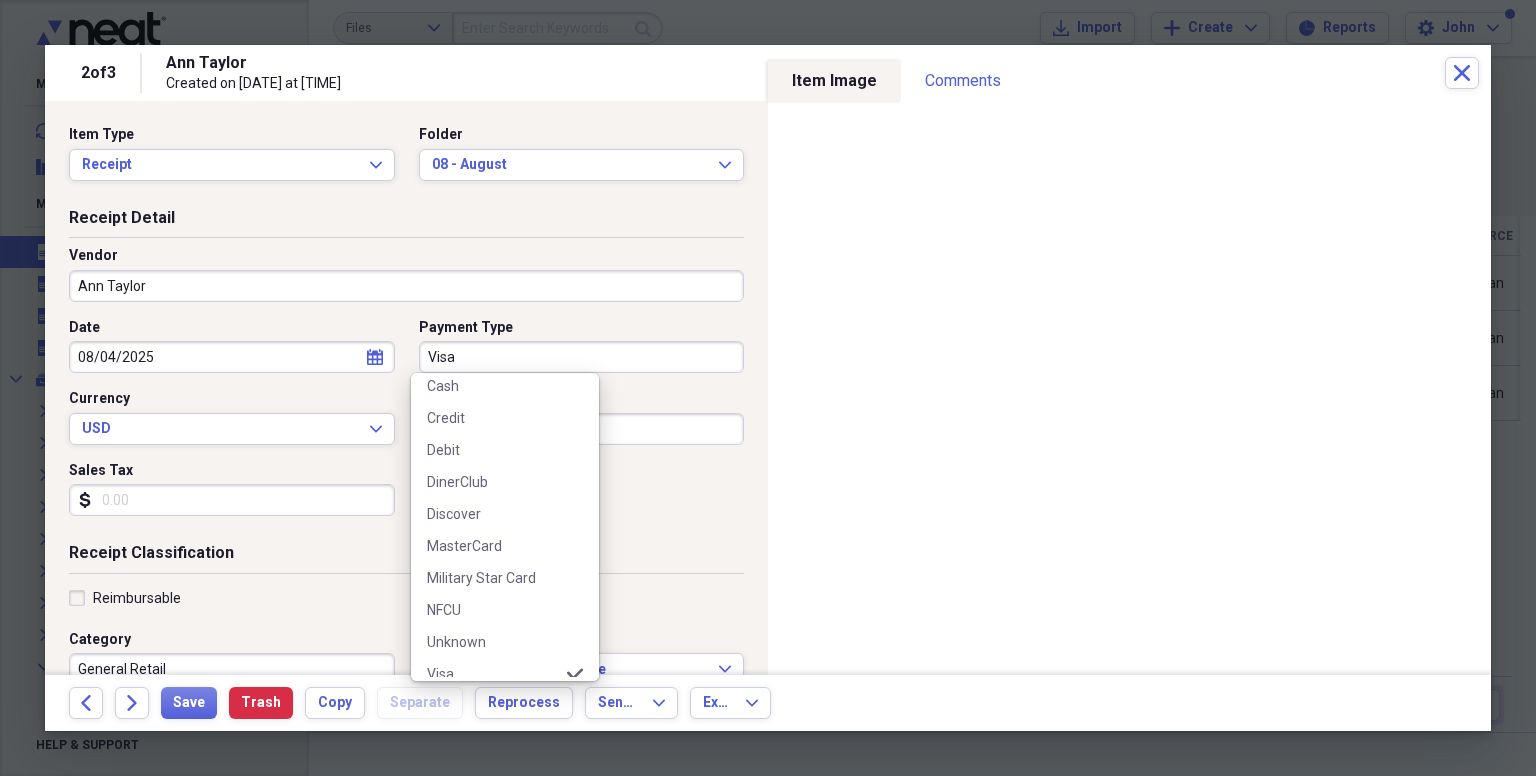 scroll, scrollTop: 156, scrollLeft: 0, axis: vertical 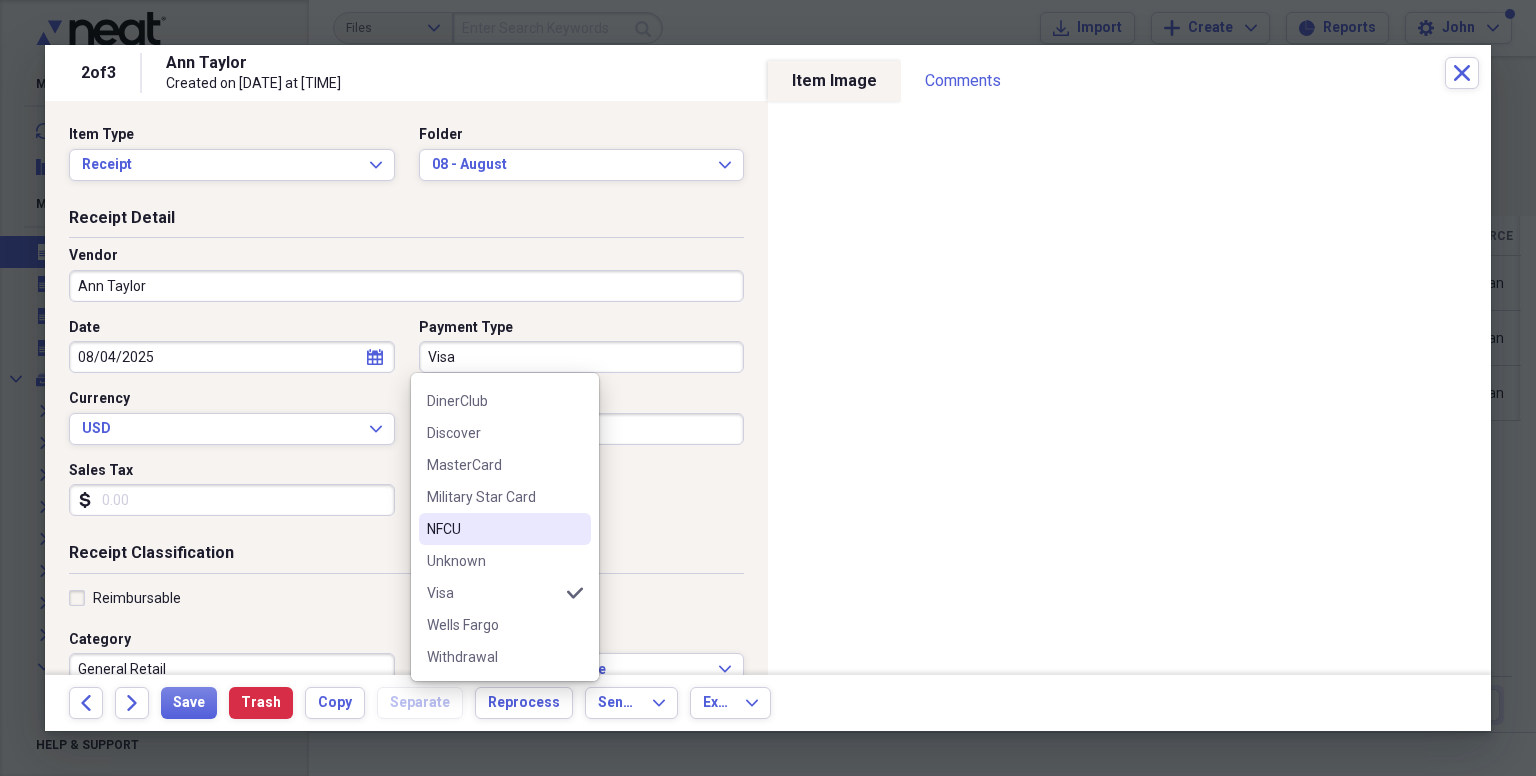 click on "NFCU" at bounding box center (505, 529) 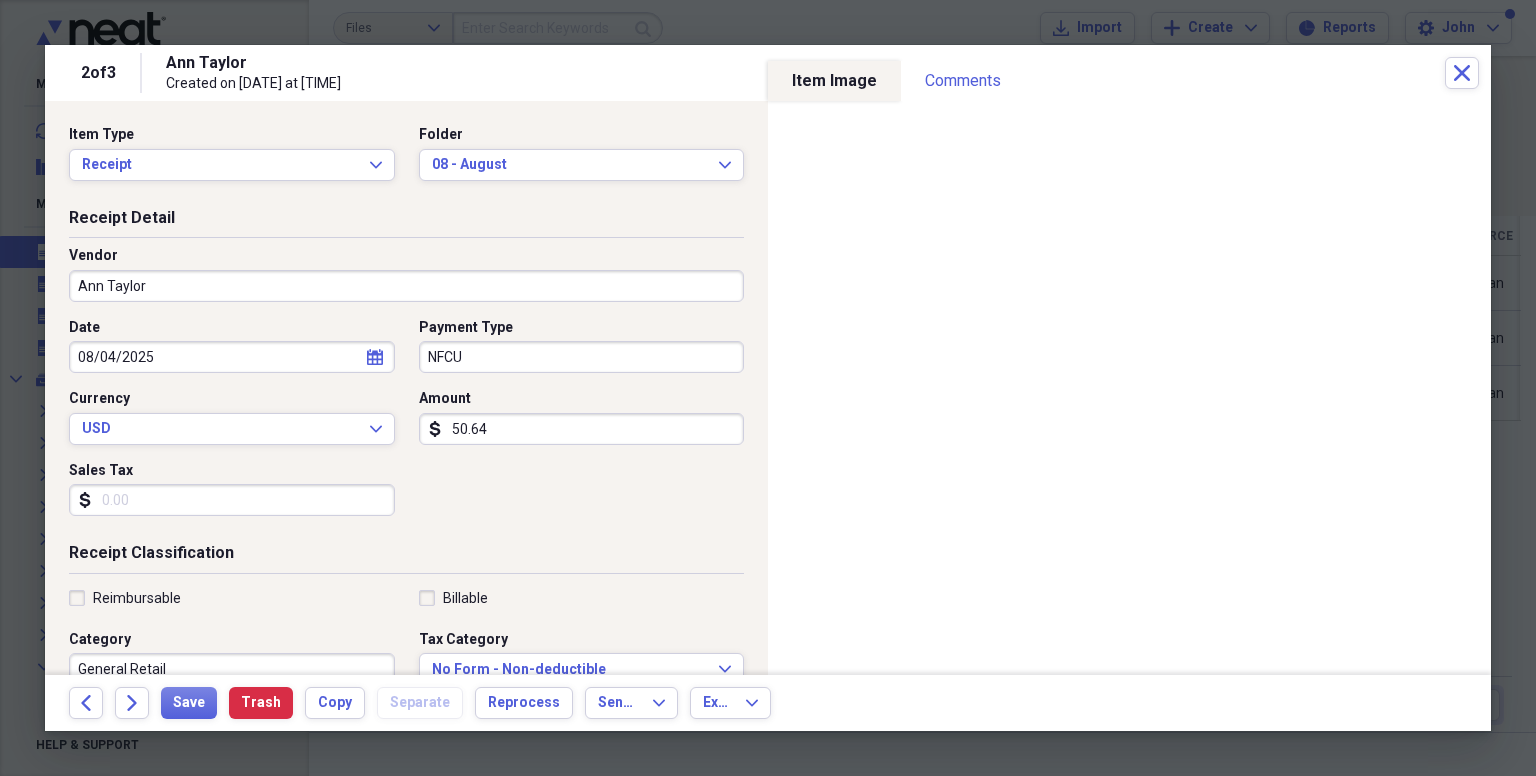 click on "Sales Tax" at bounding box center [232, 500] 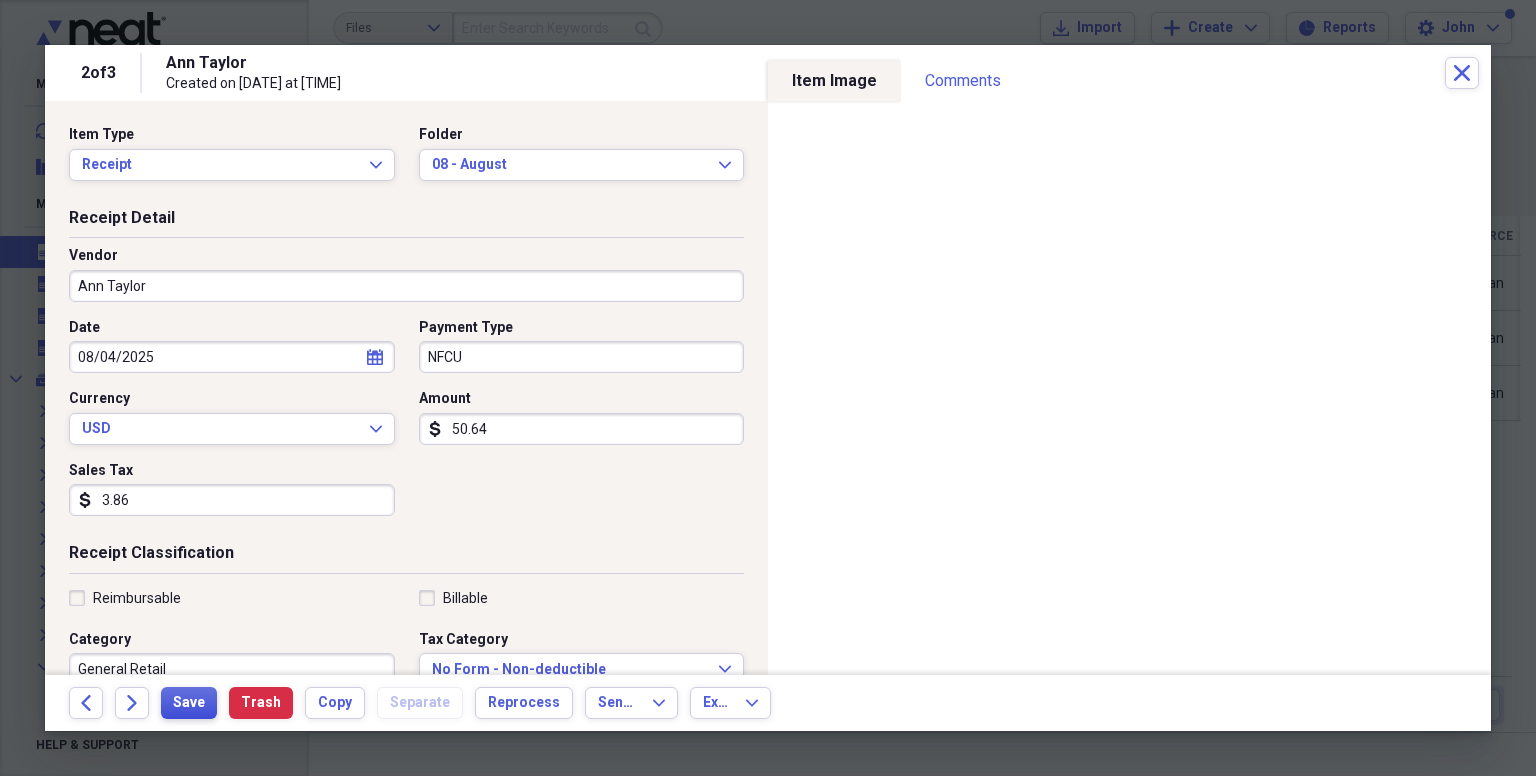 type on "3.86" 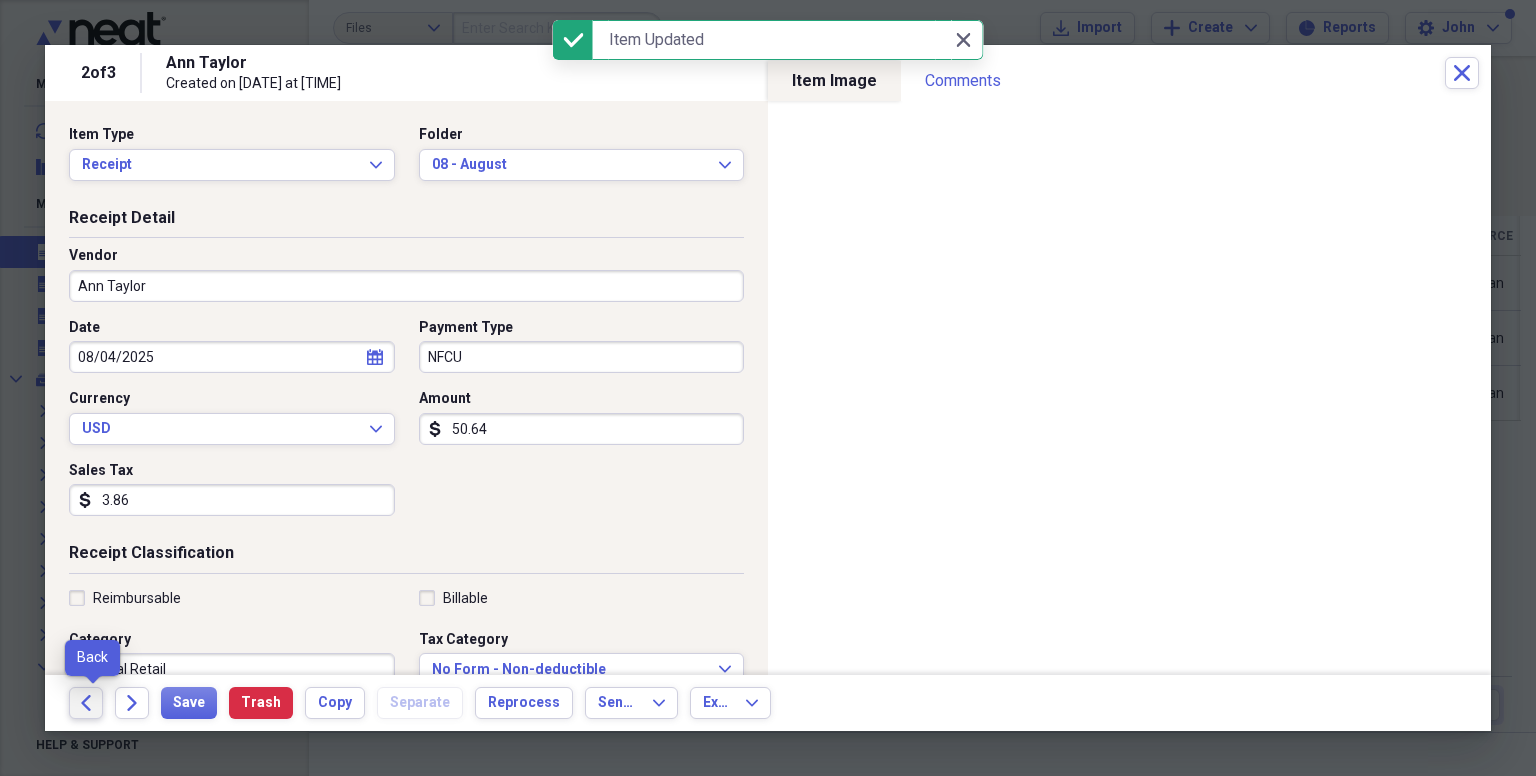click on "Back" at bounding box center [86, 703] 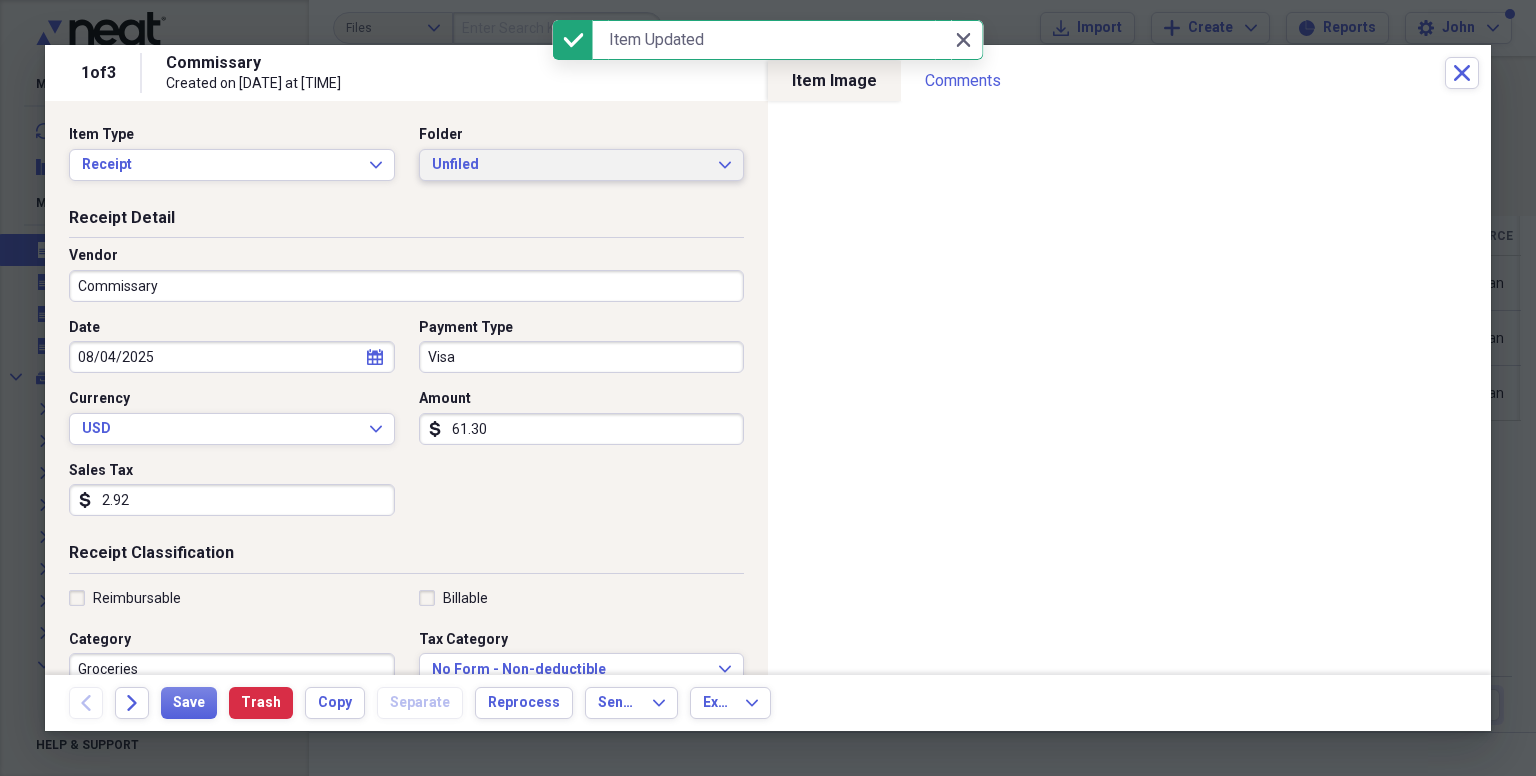 click on "Unfiled Expand" at bounding box center [582, 165] 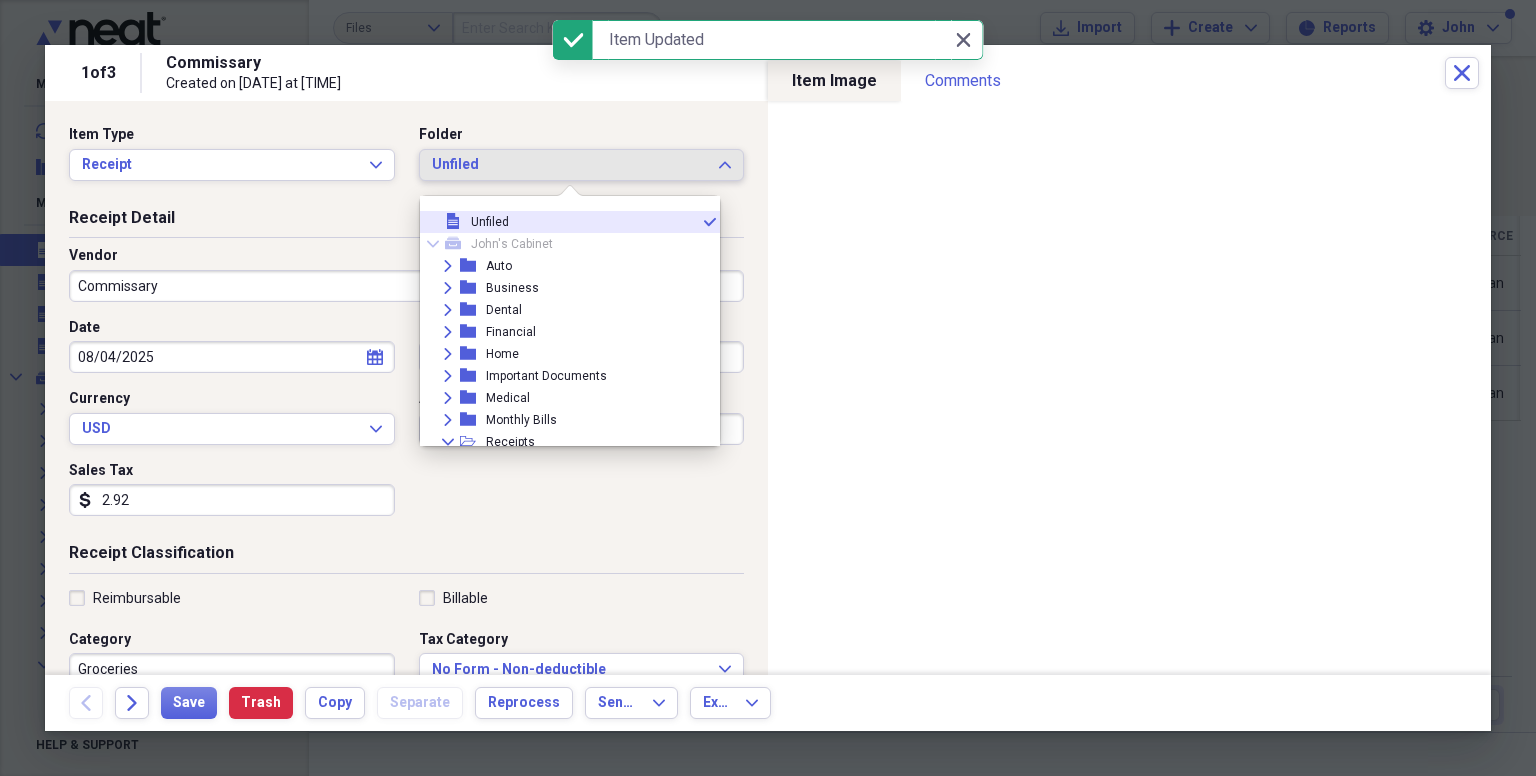scroll, scrollTop: 270, scrollLeft: 0, axis: vertical 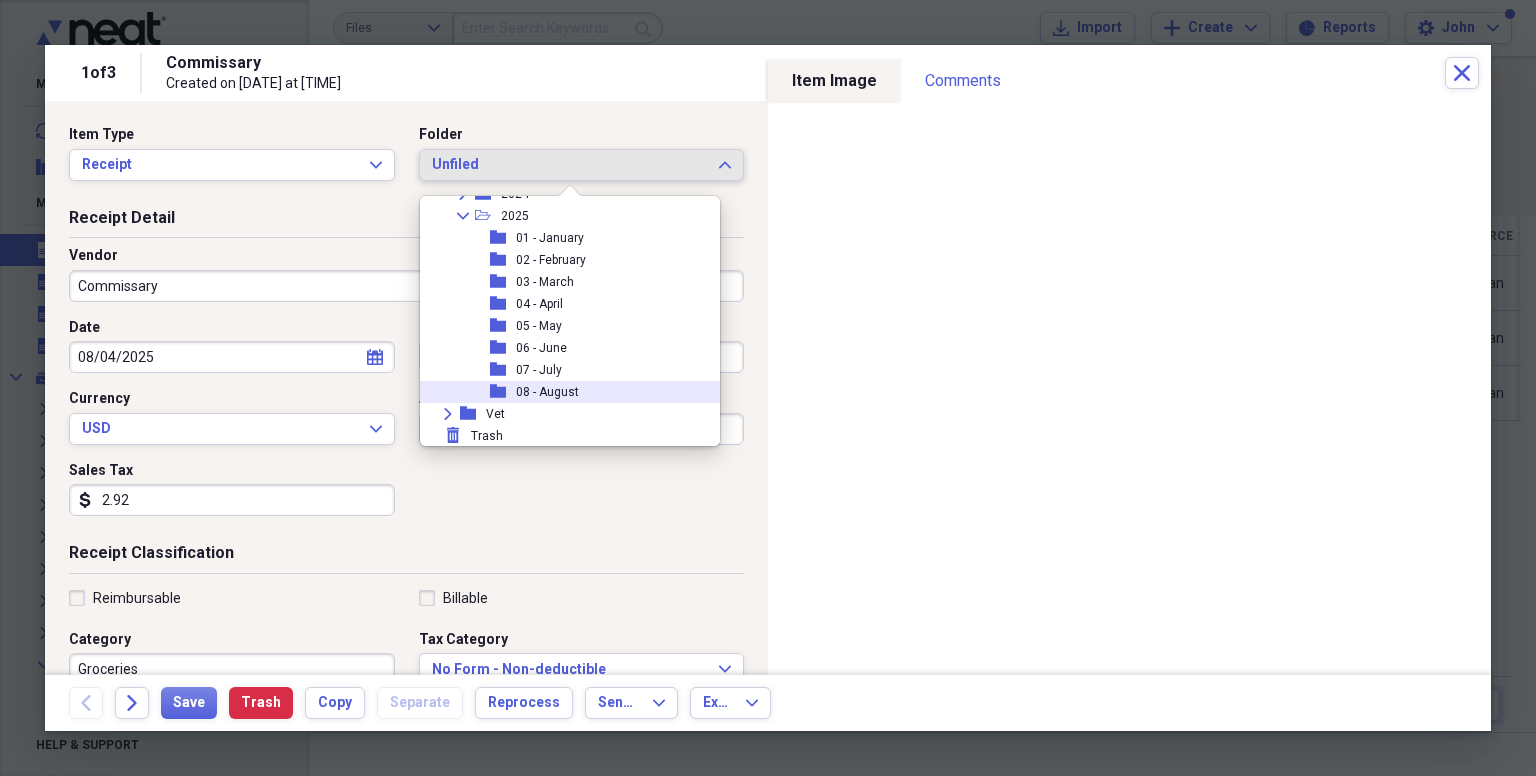 click on "08 - August" at bounding box center (547, 392) 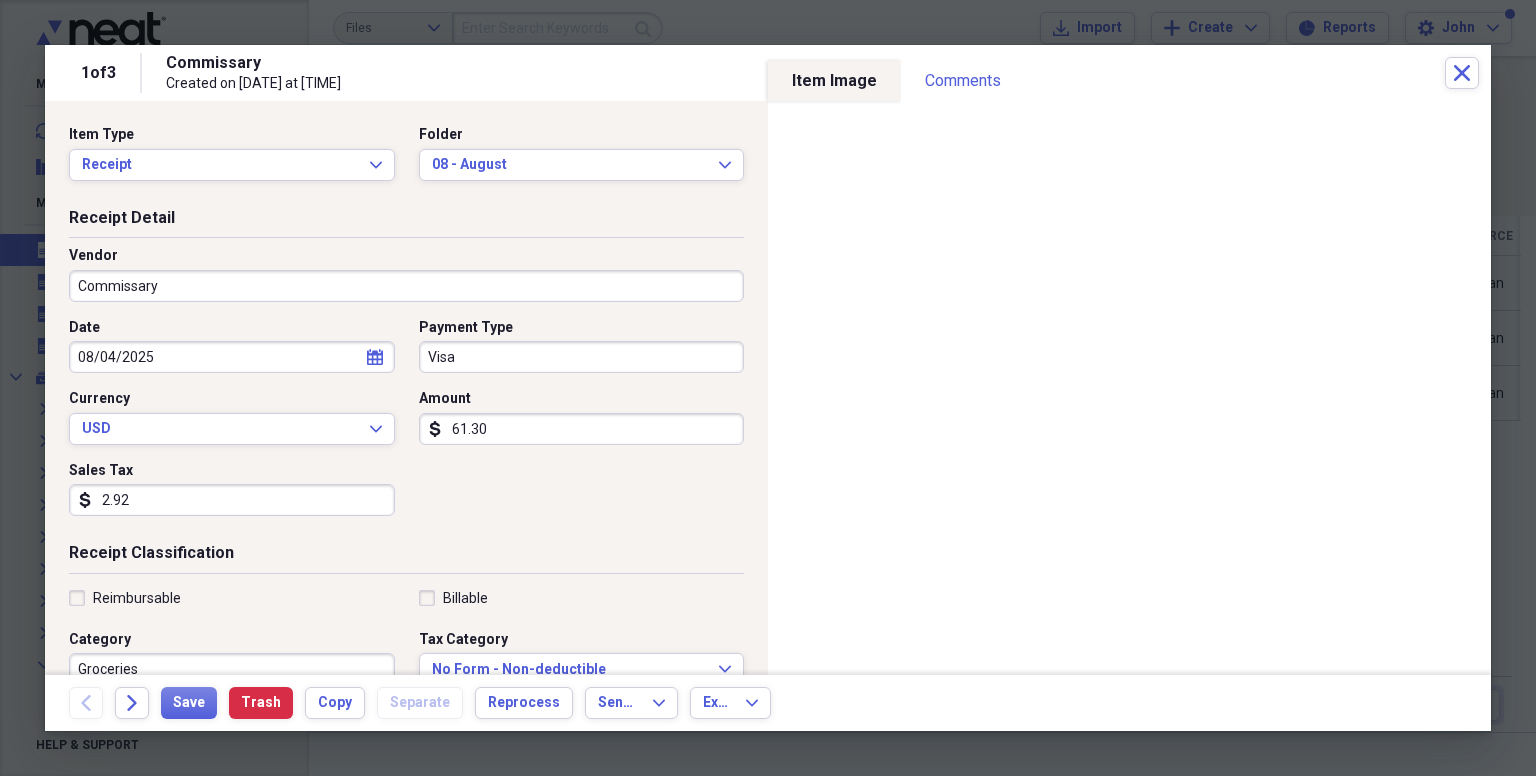 click on "Visa" at bounding box center (582, 357) 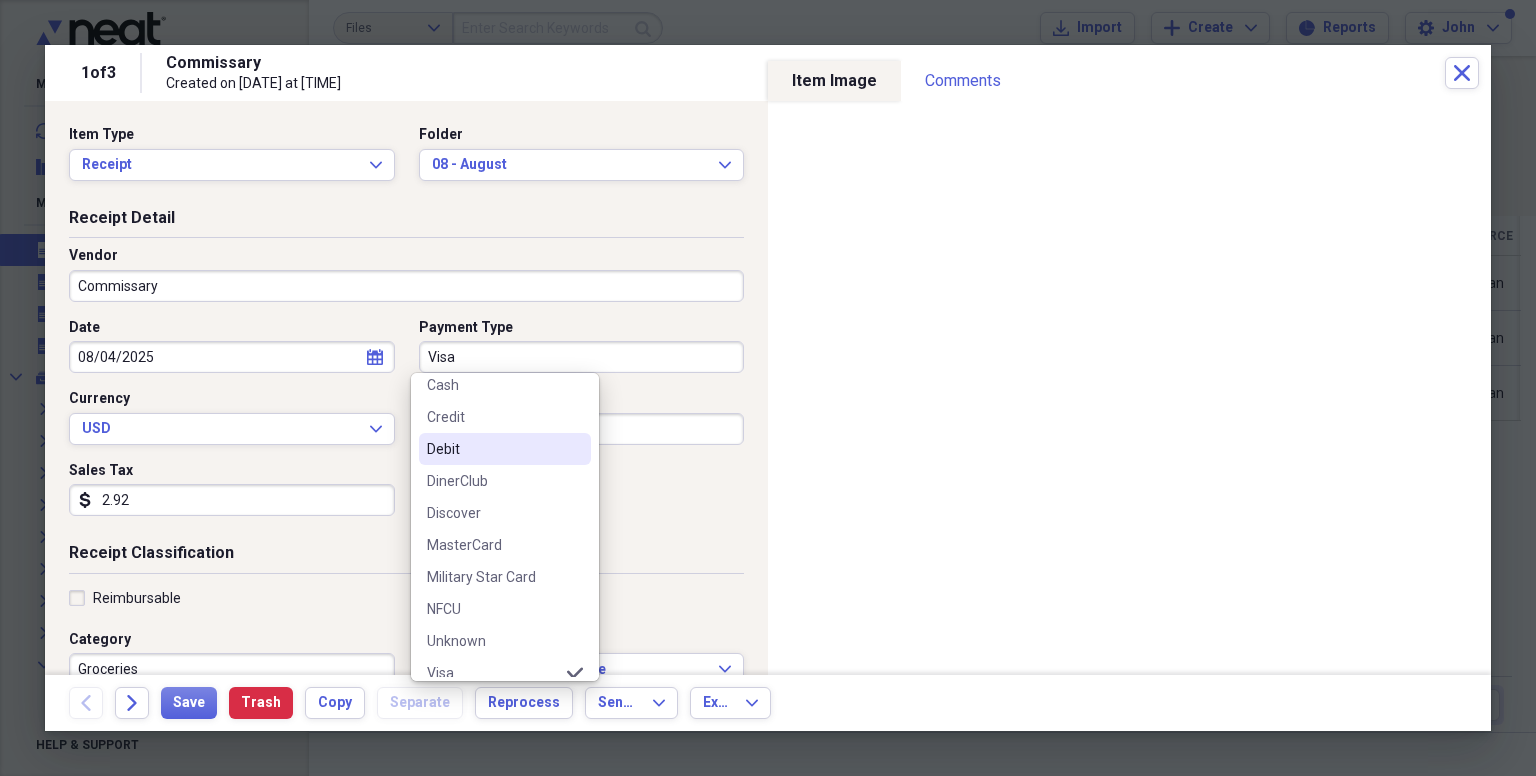 scroll, scrollTop: 156, scrollLeft: 0, axis: vertical 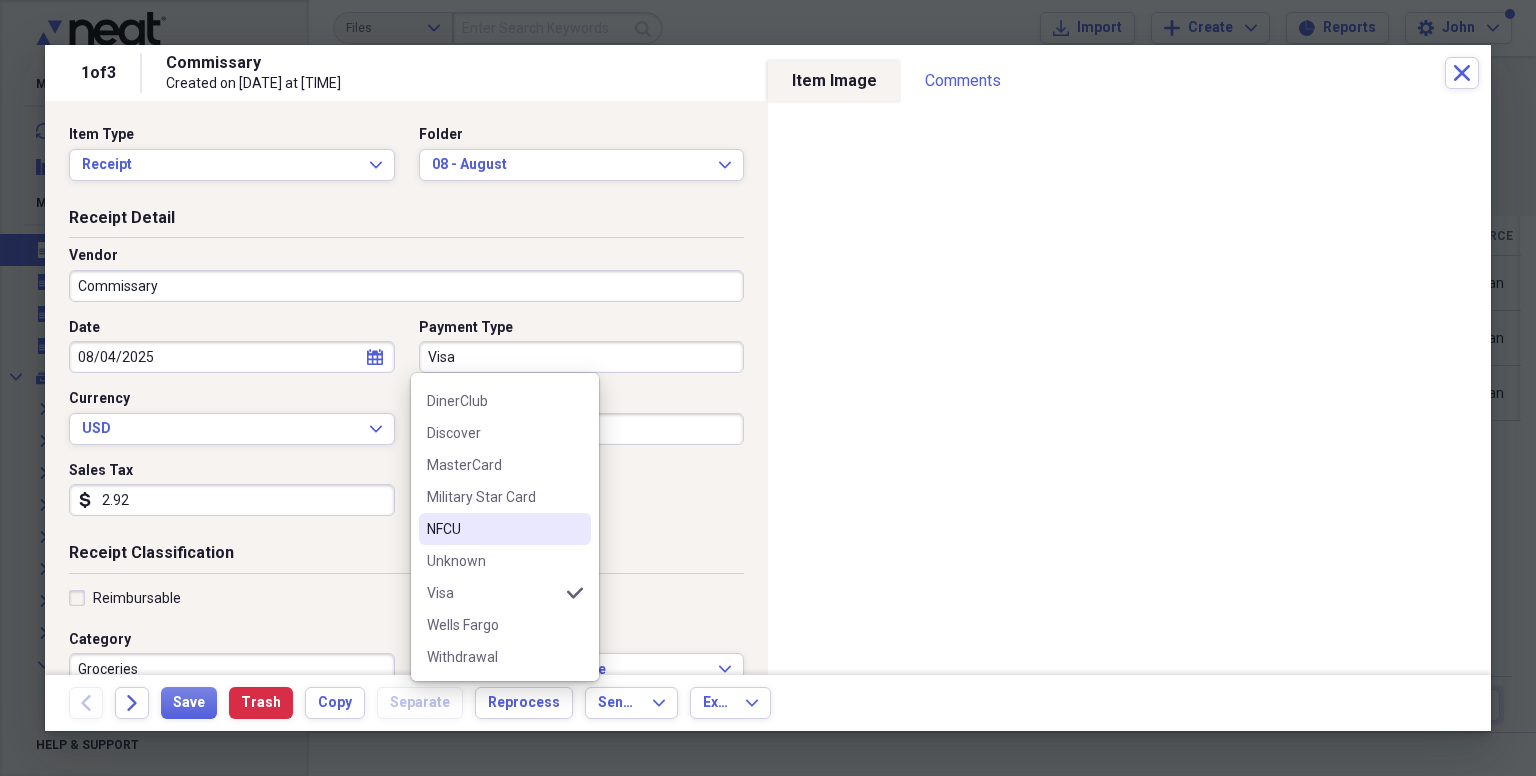 click on "NFCU" at bounding box center (493, 529) 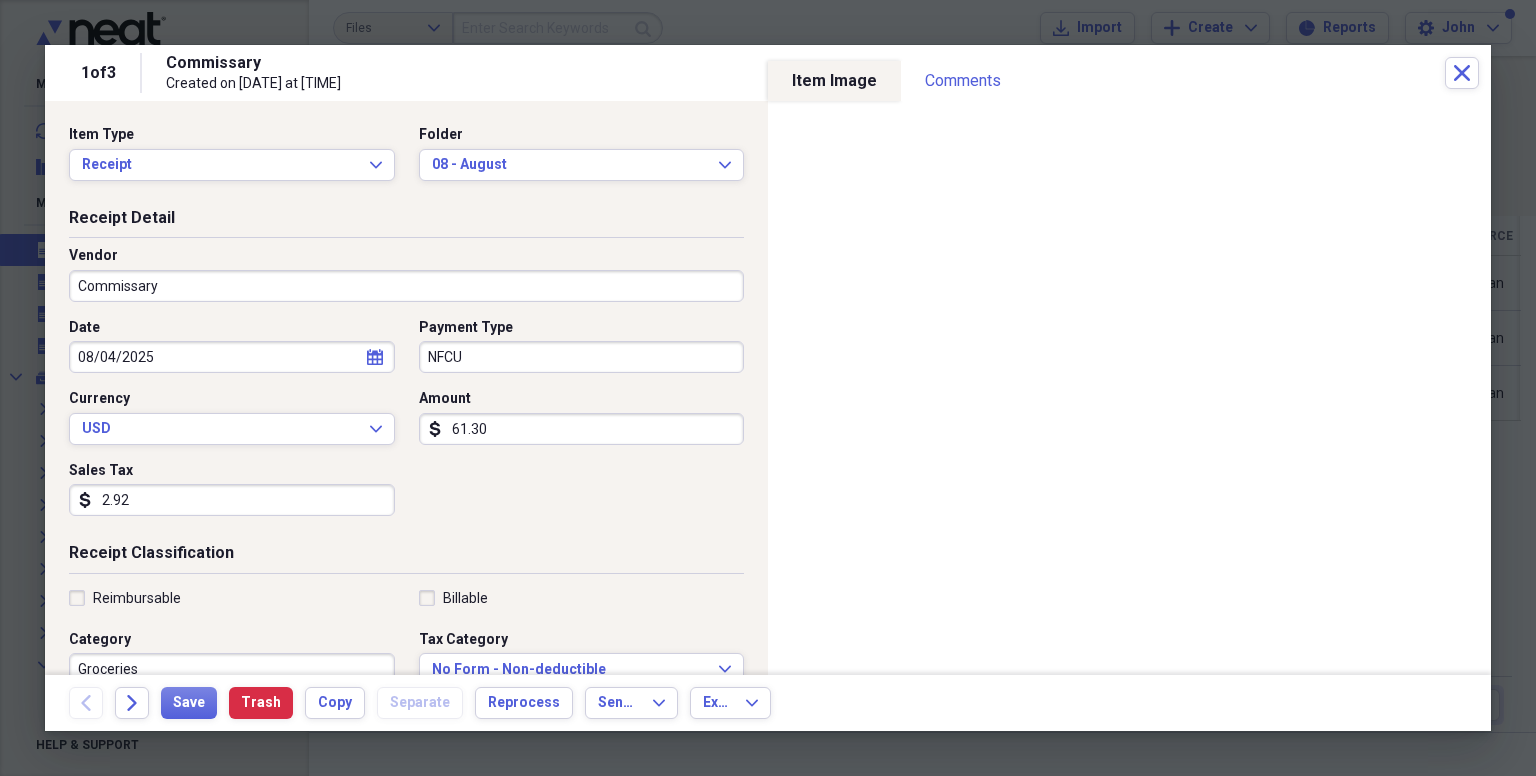click on "2.92" at bounding box center [232, 500] 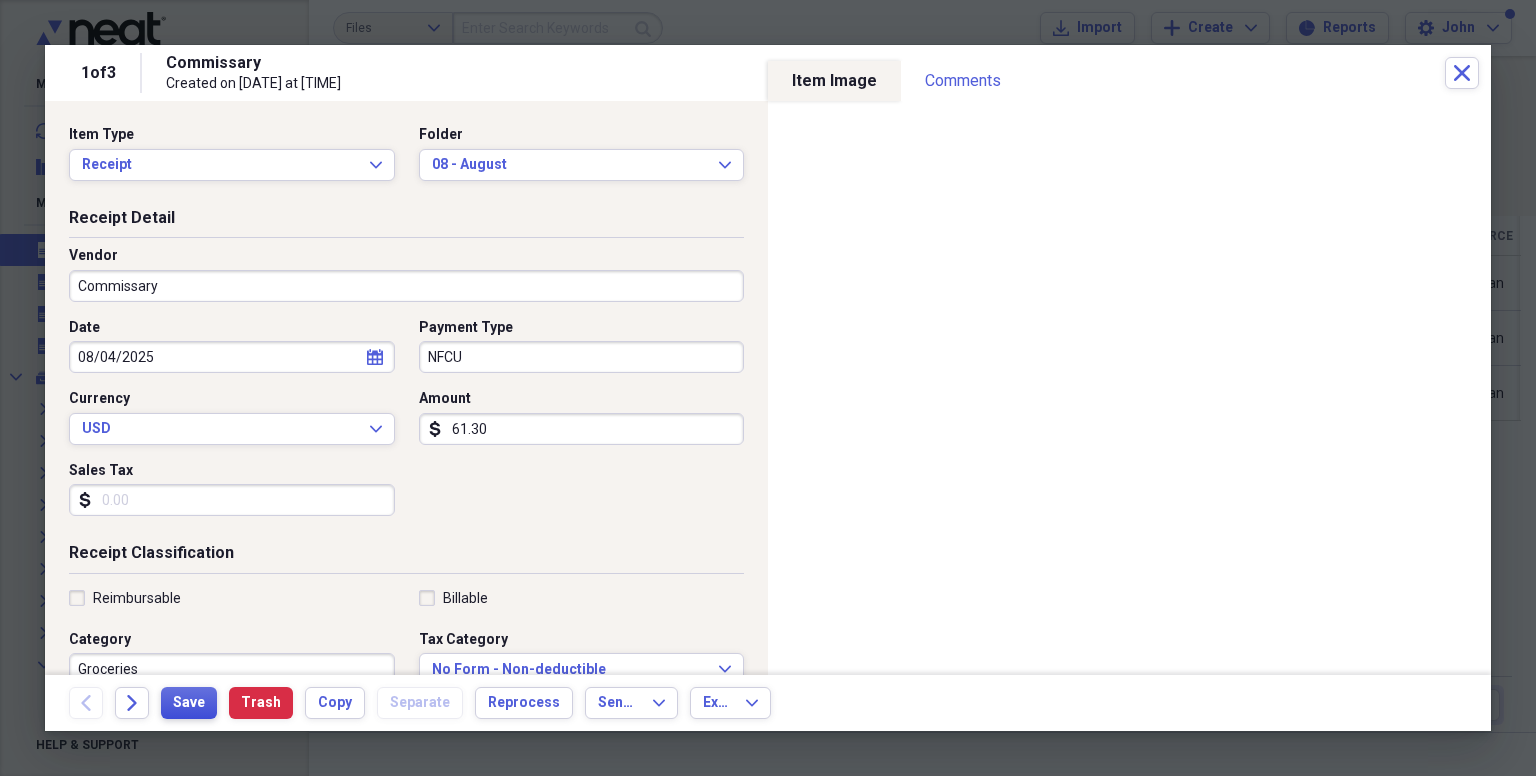 type 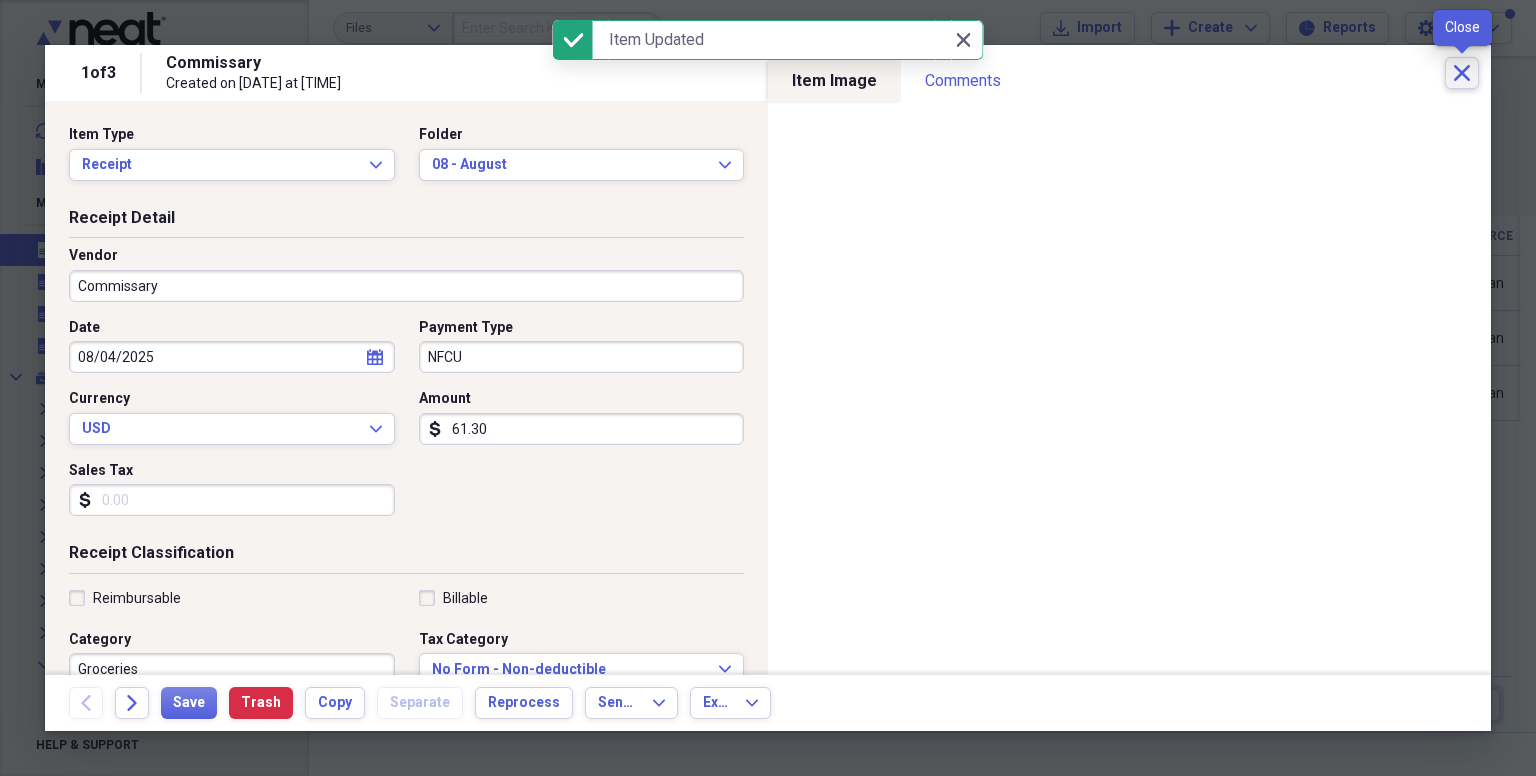click 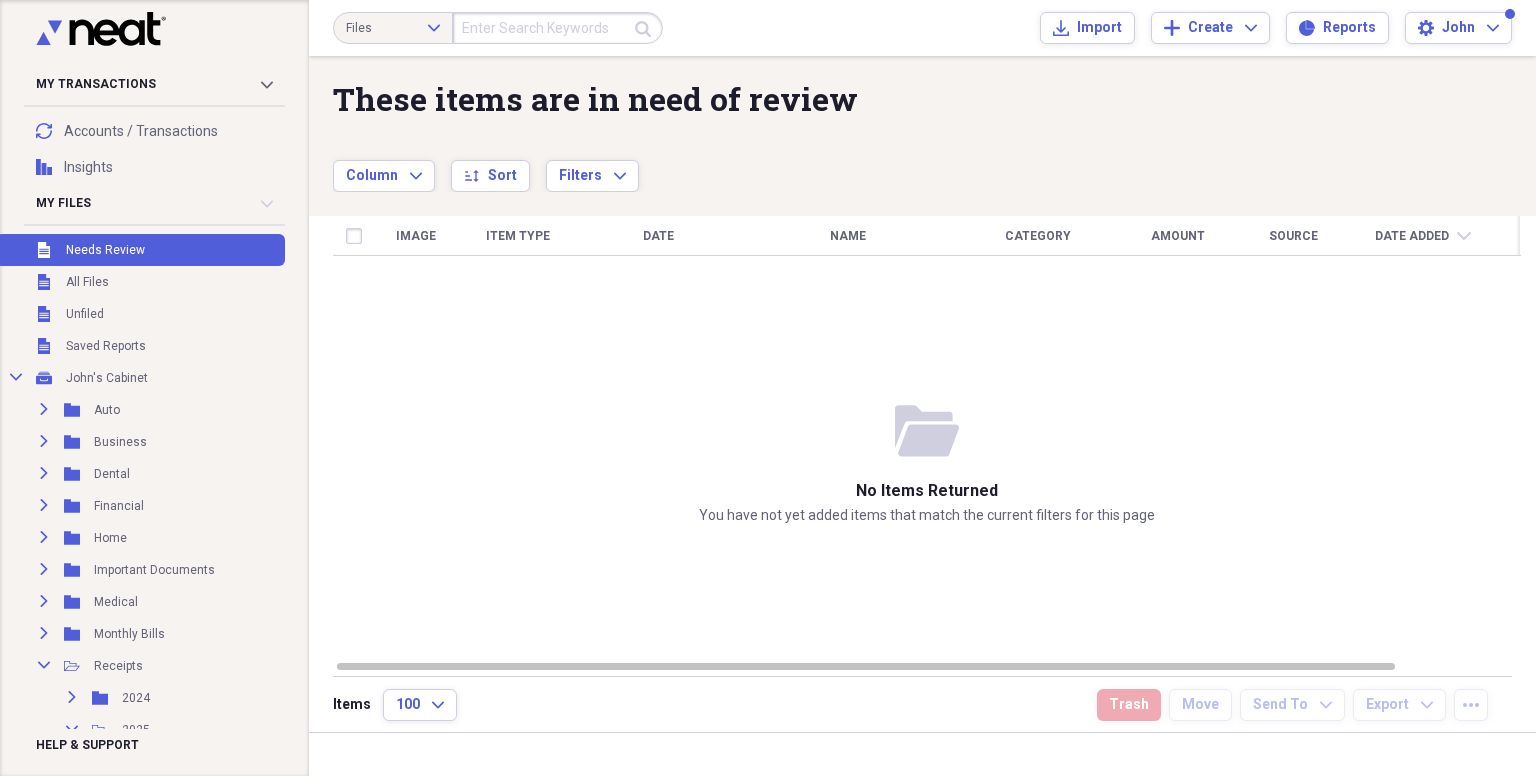 scroll, scrollTop: 334, scrollLeft: 0, axis: vertical 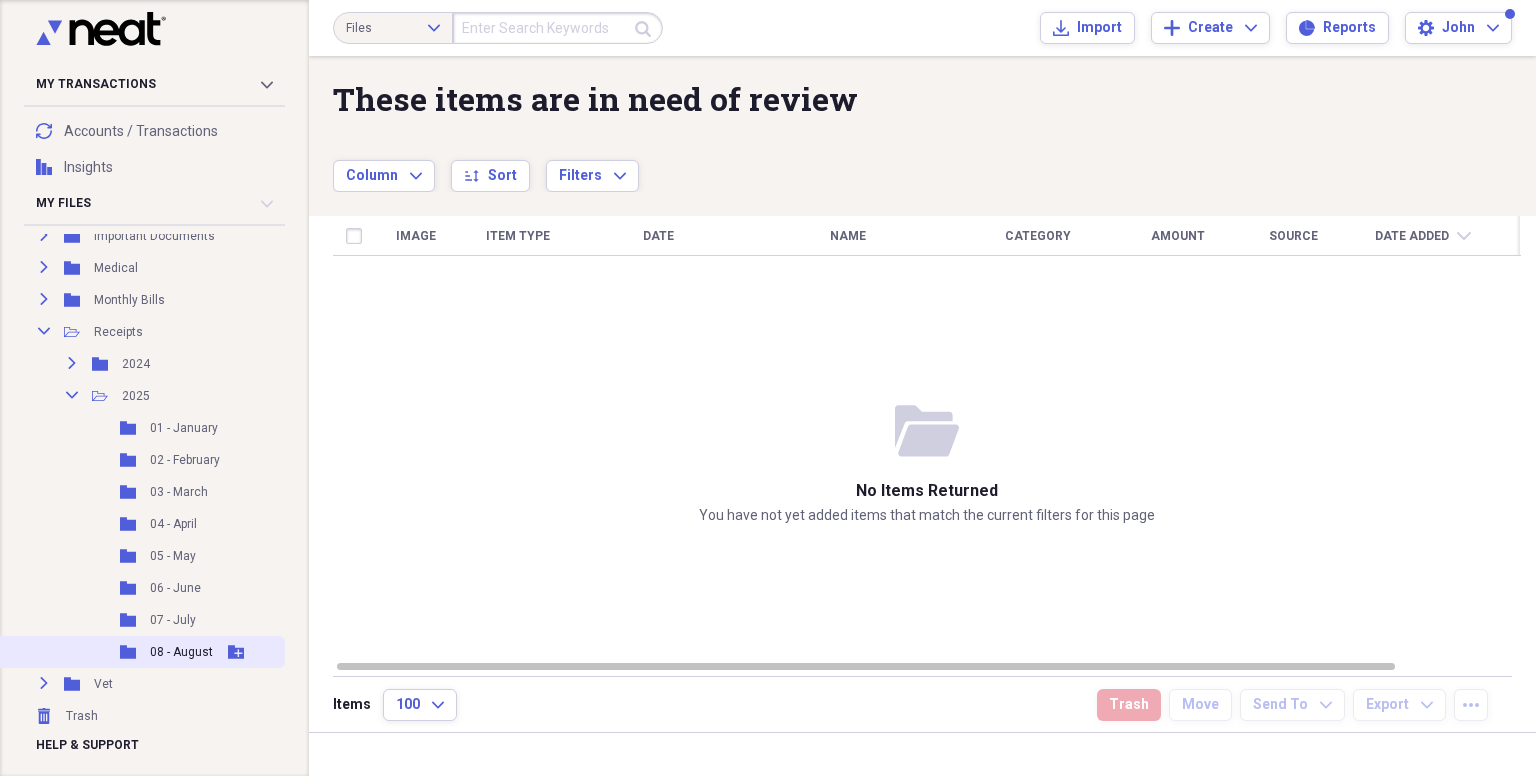 click on "08 - August" at bounding box center (181, 652) 